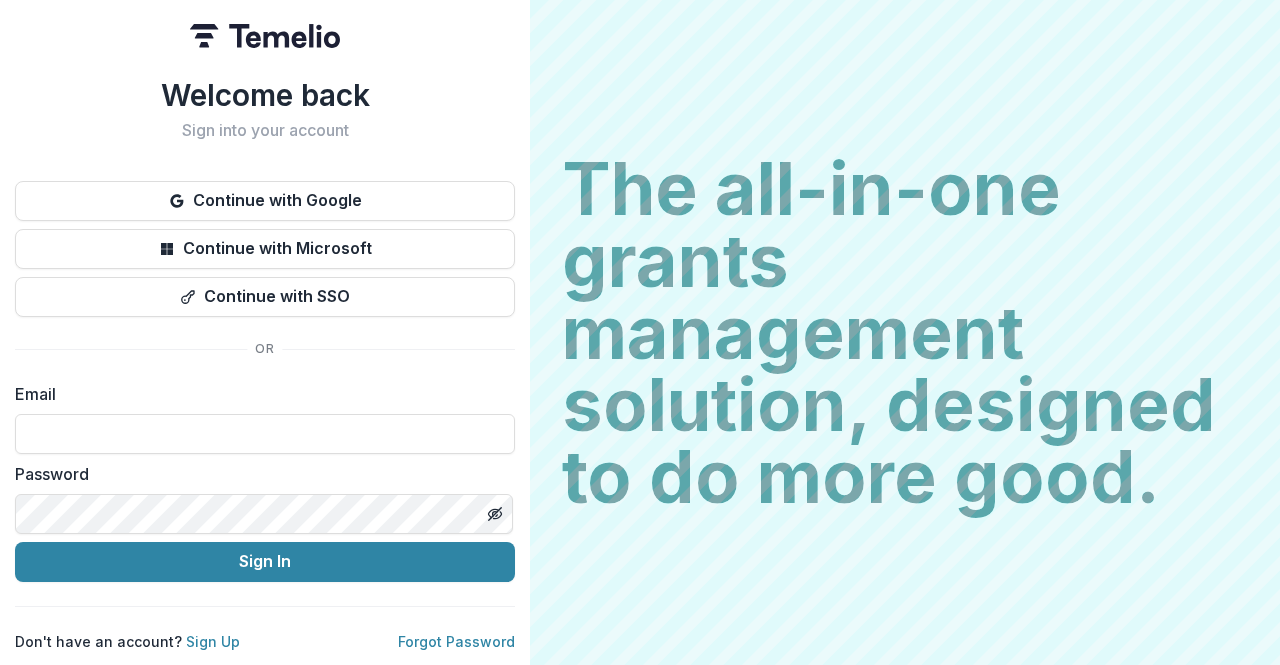 scroll, scrollTop: 0, scrollLeft: 0, axis: both 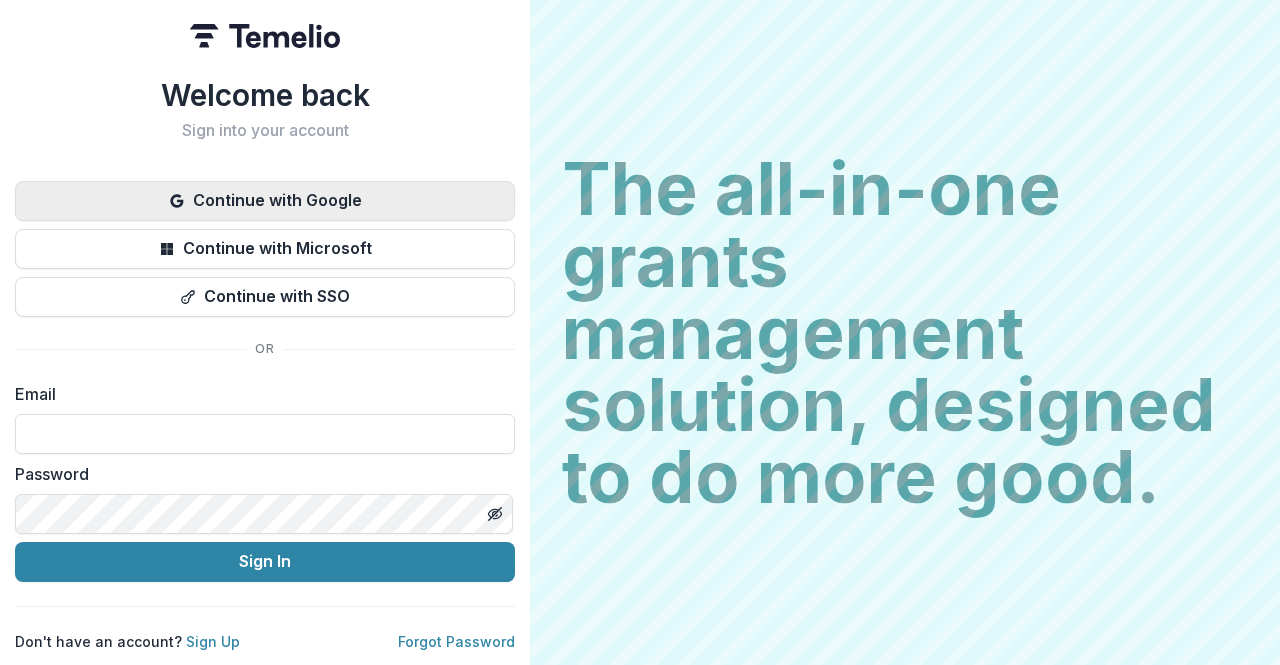 click on "Continue with Google" at bounding box center [265, 201] 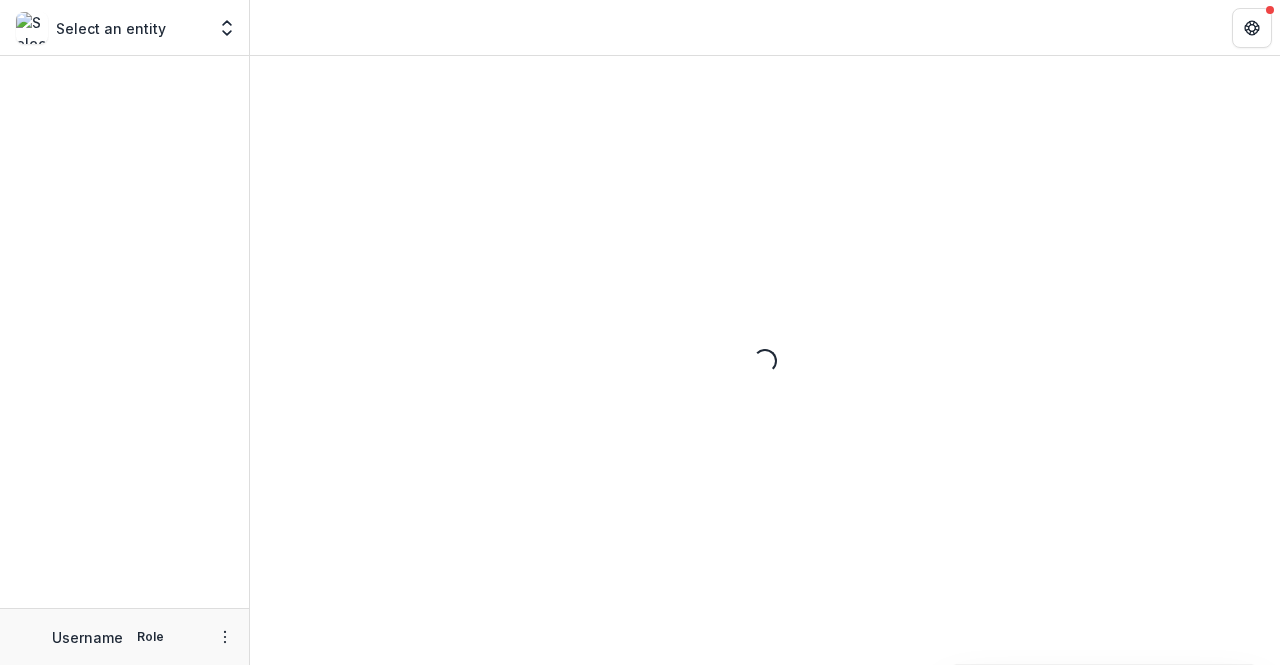 scroll, scrollTop: 0, scrollLeft: 0, axis: both 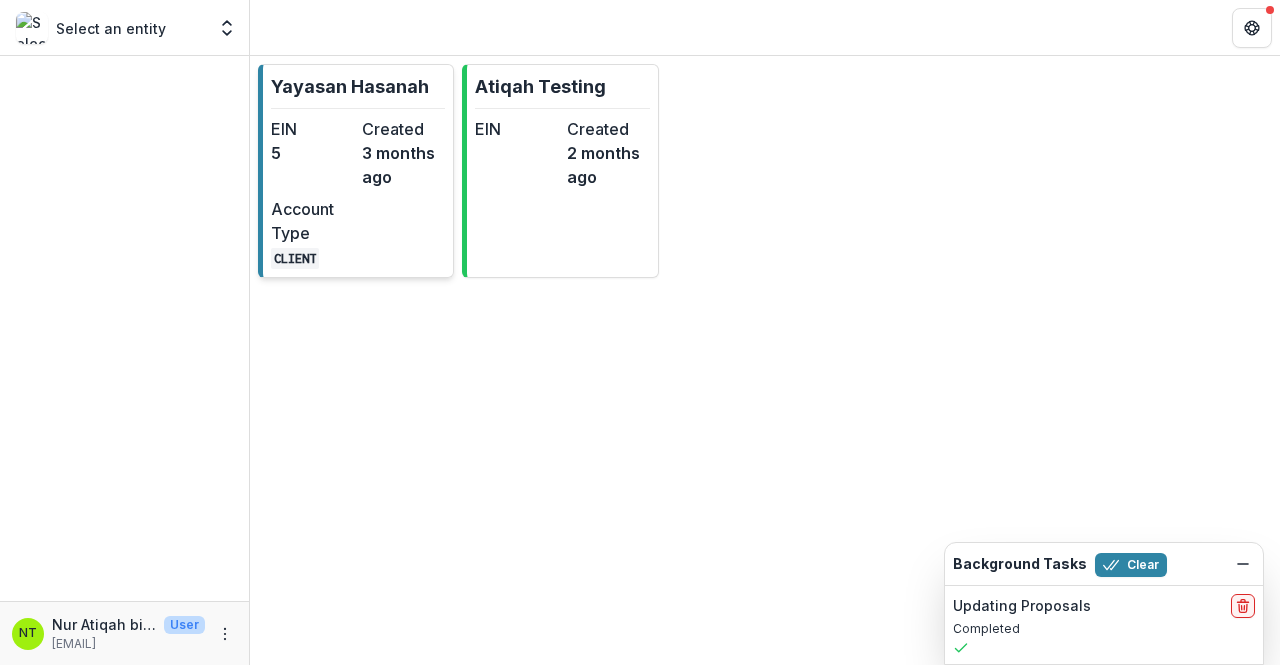 click on "5" at bounding box center (312, 153) 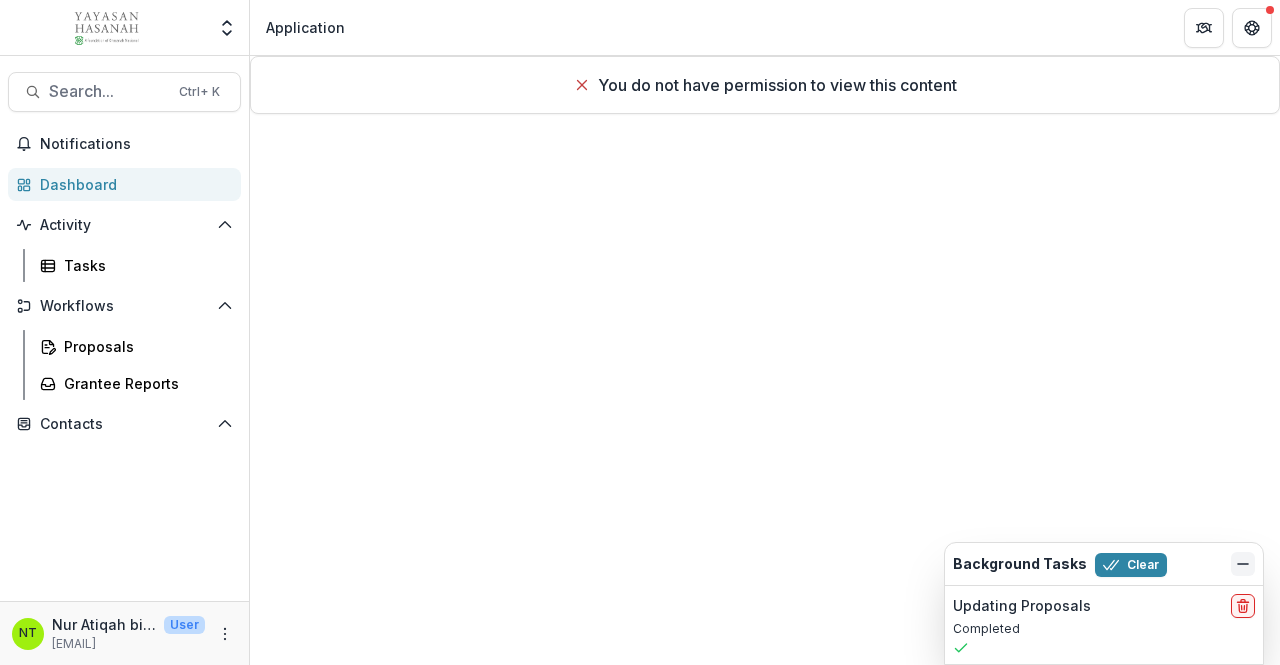 click 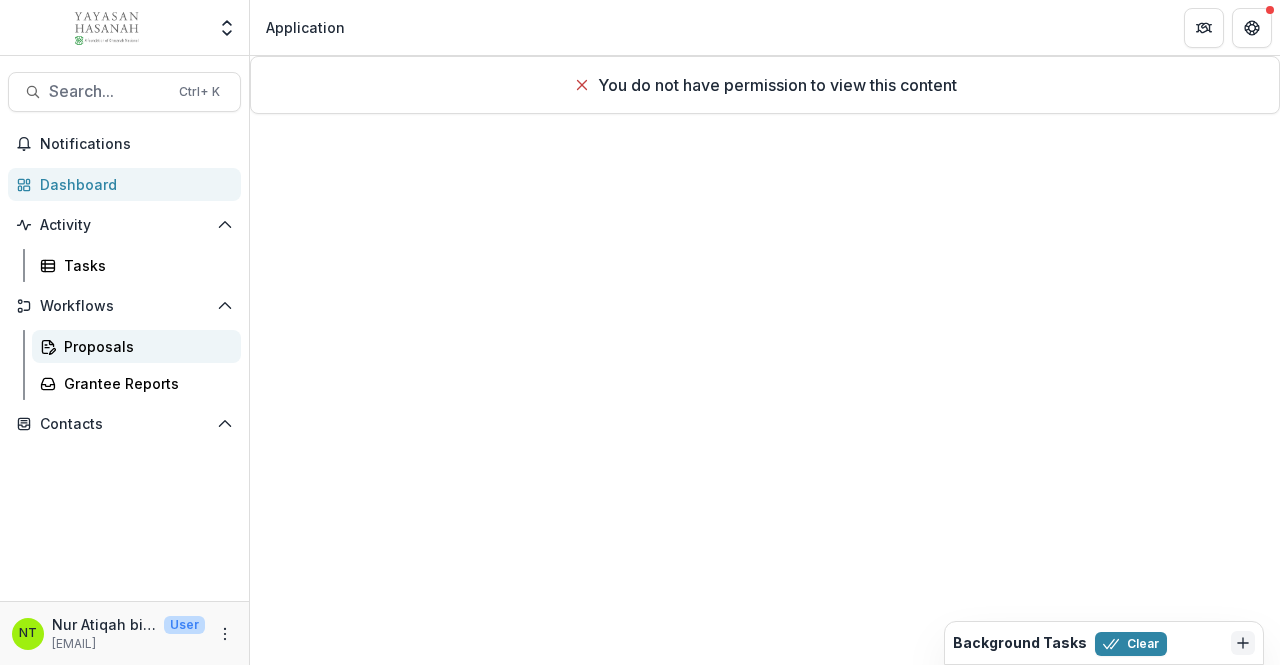 click on "Proposals" at bounding box center (144, 346) 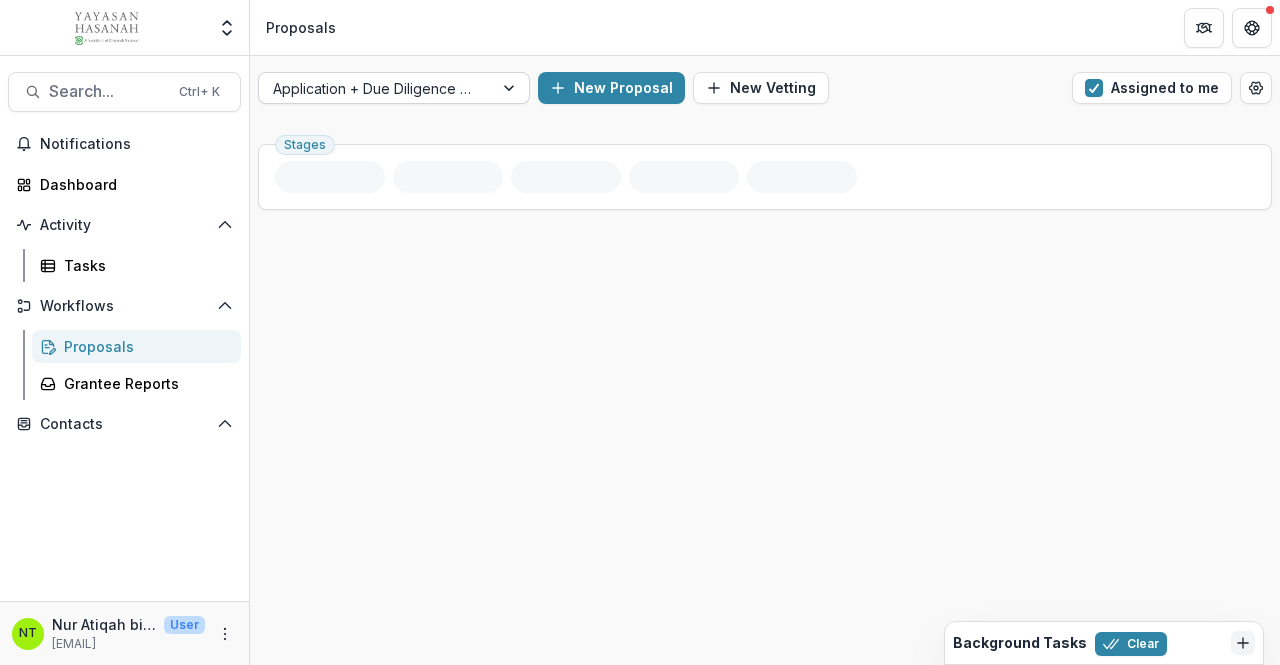 click at bounding box center (376, 88) 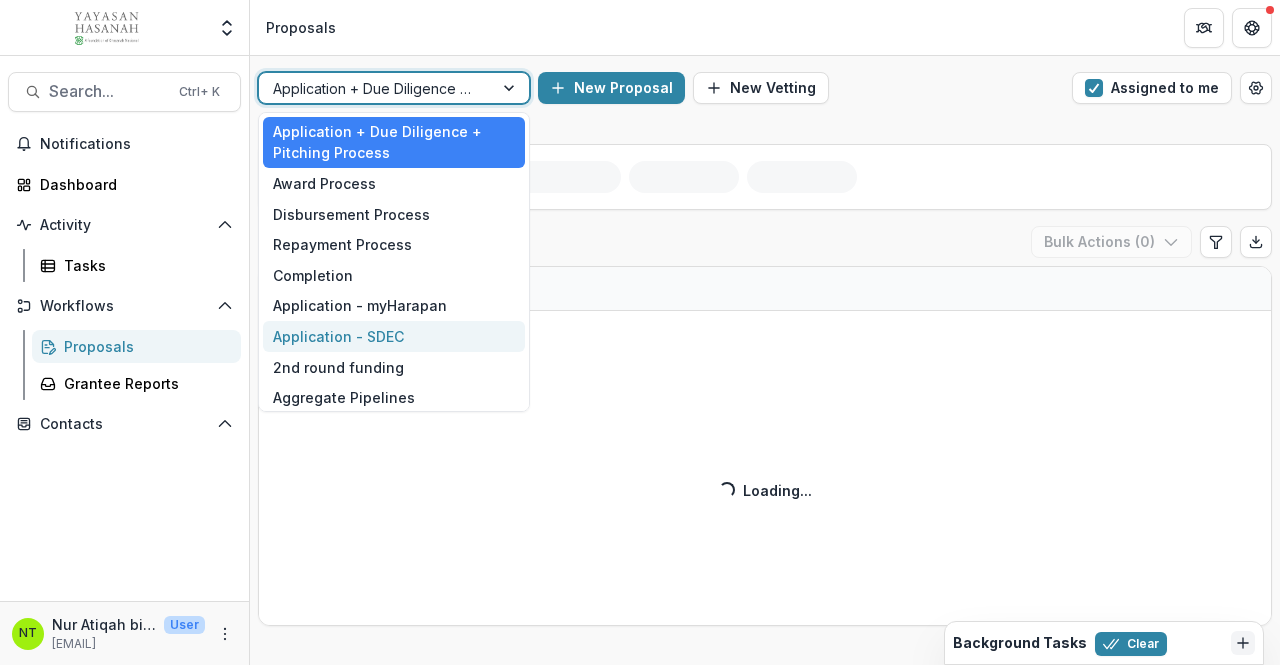 click on "Application - SDEC" at bounding box center [394, 336] 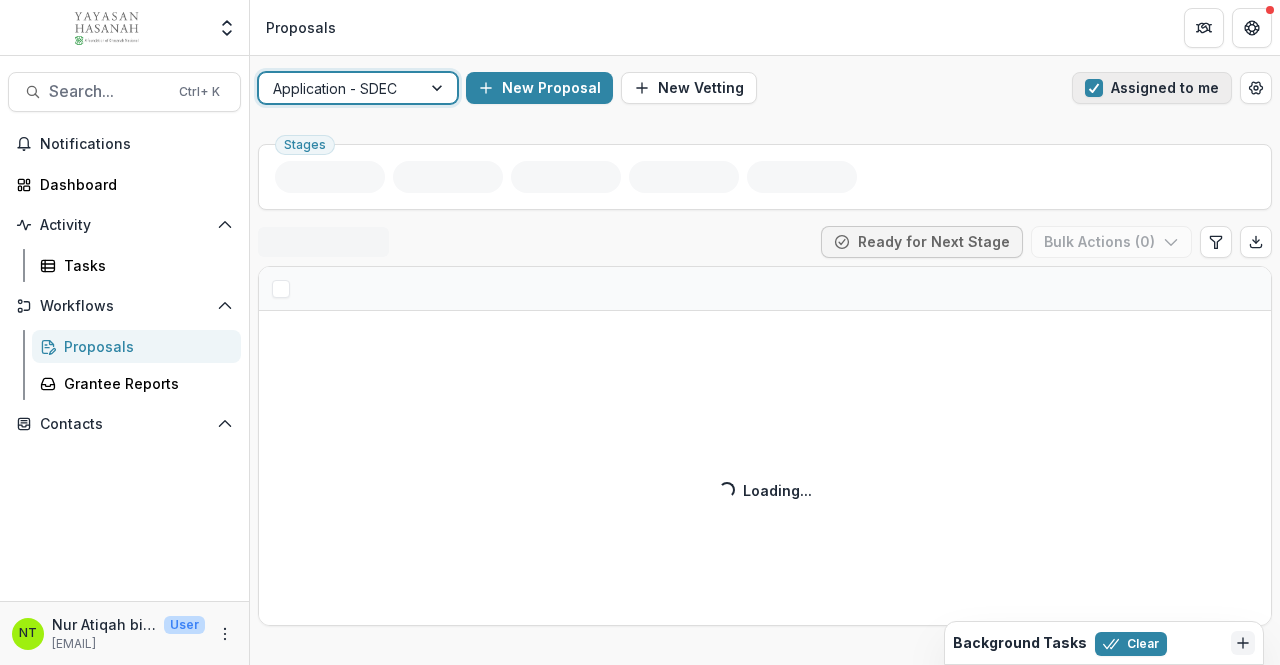 click on "option Application - SDEC, selected. Application - SDEC New Proposal New Vetting Assigned to me" at bounding box center (765, 88) 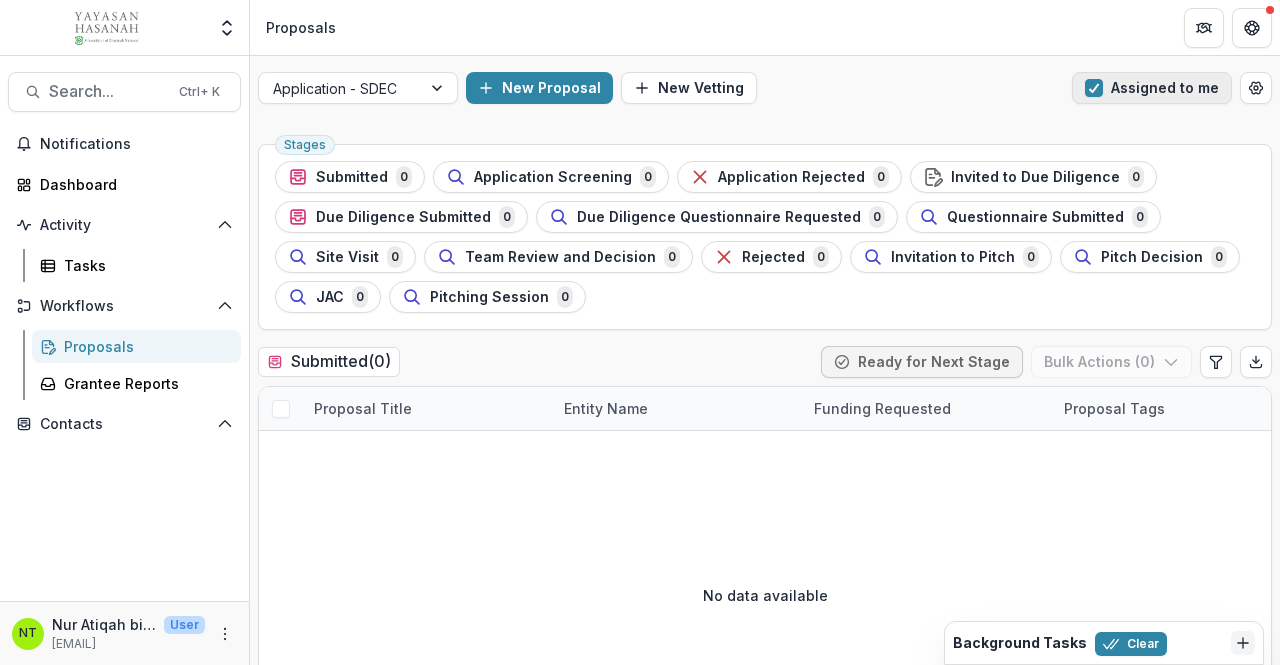 click on "Assigned to me" at bounding box center (1152, 88) 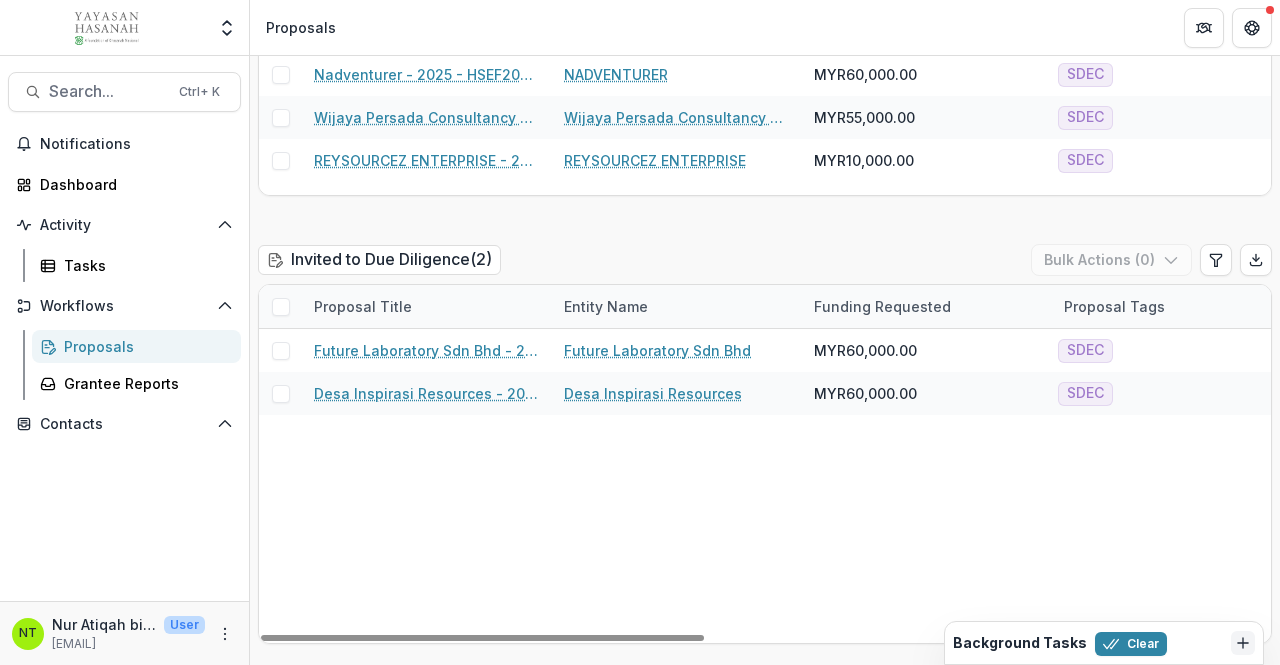scroll, scrollTop: 1412, scrollLeft: 0, axis: vertical 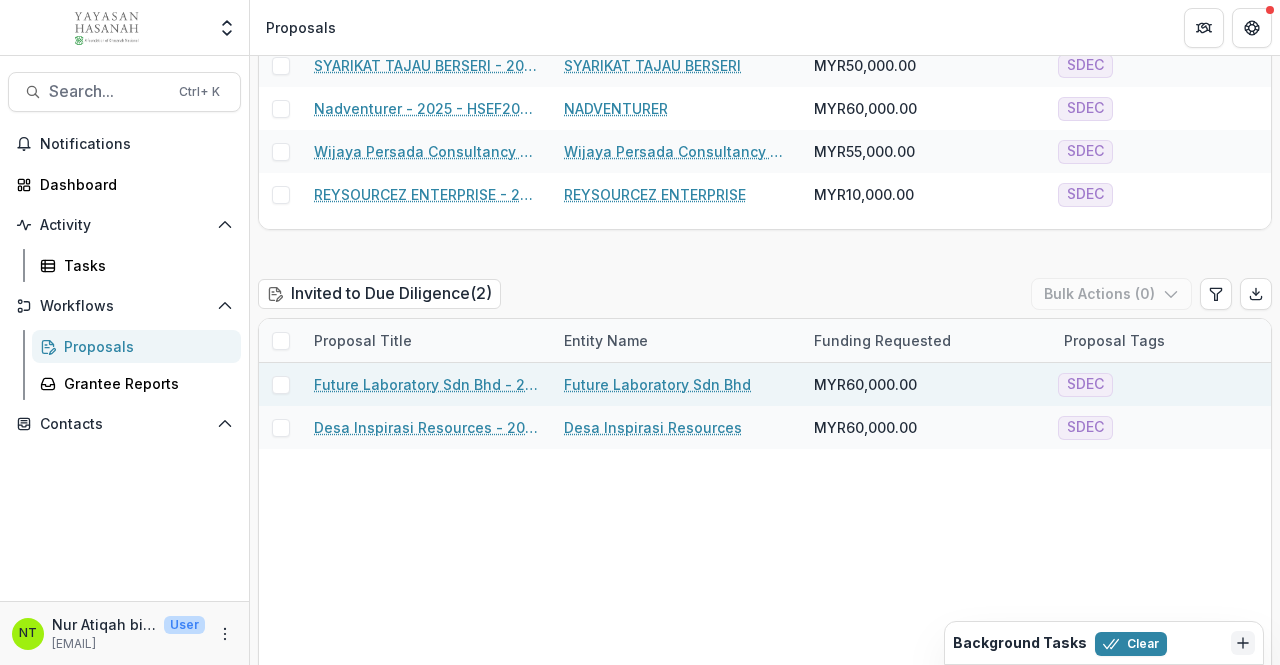 click on "Future Laboratory Sdn Bhd - 2025 - HSEF2025 - SDEC" at bounding box center (427, 384) 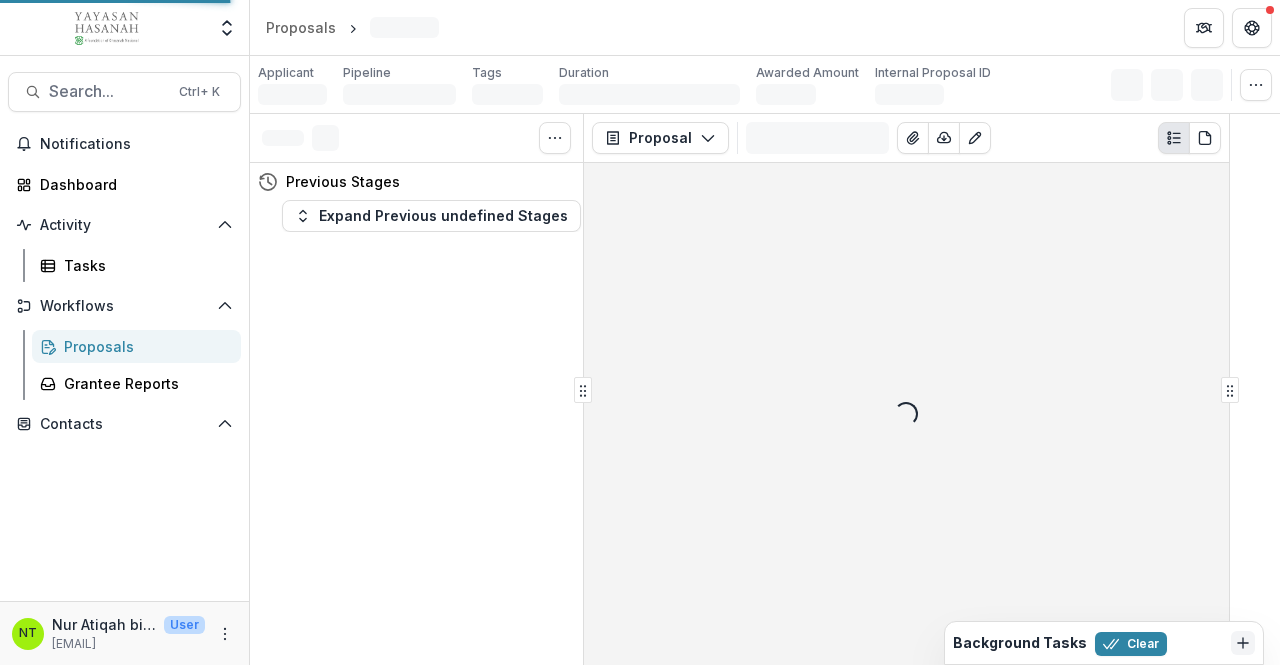 scroll, scrollTop: 0, scrollLeft: 0, axis: both 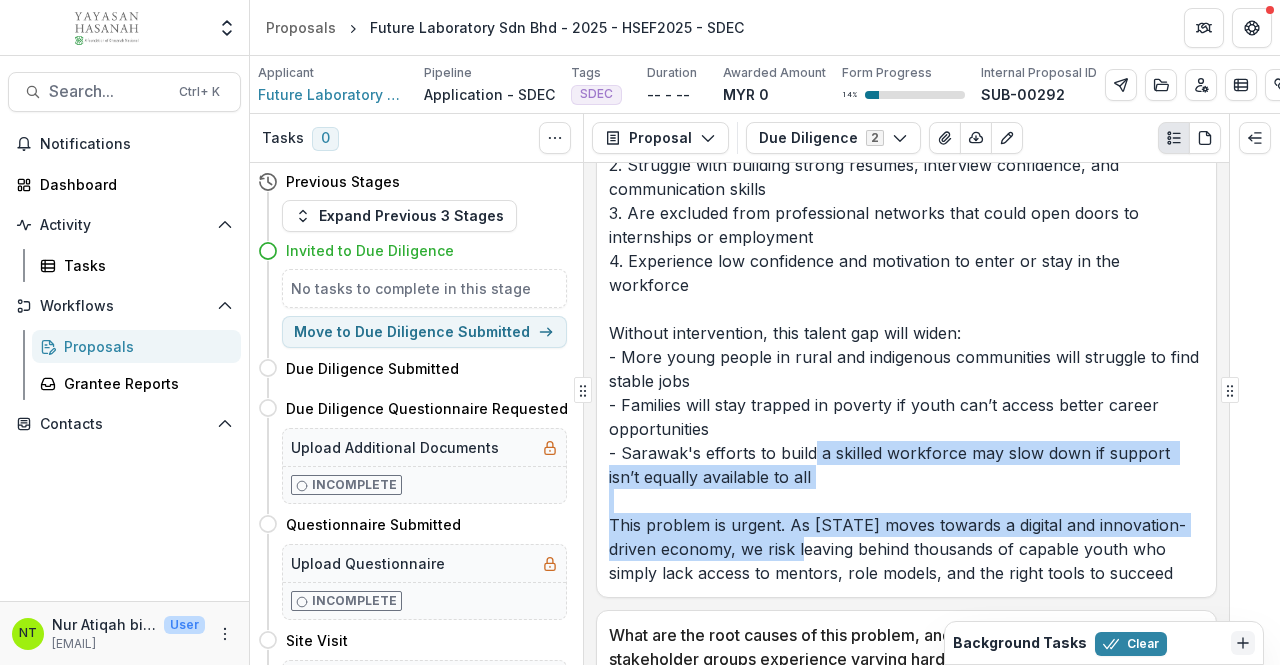drag, startPoint x: 810, startPoint y: 433, endPoint x: 798, endPoint y: 524, distance: 91.787796 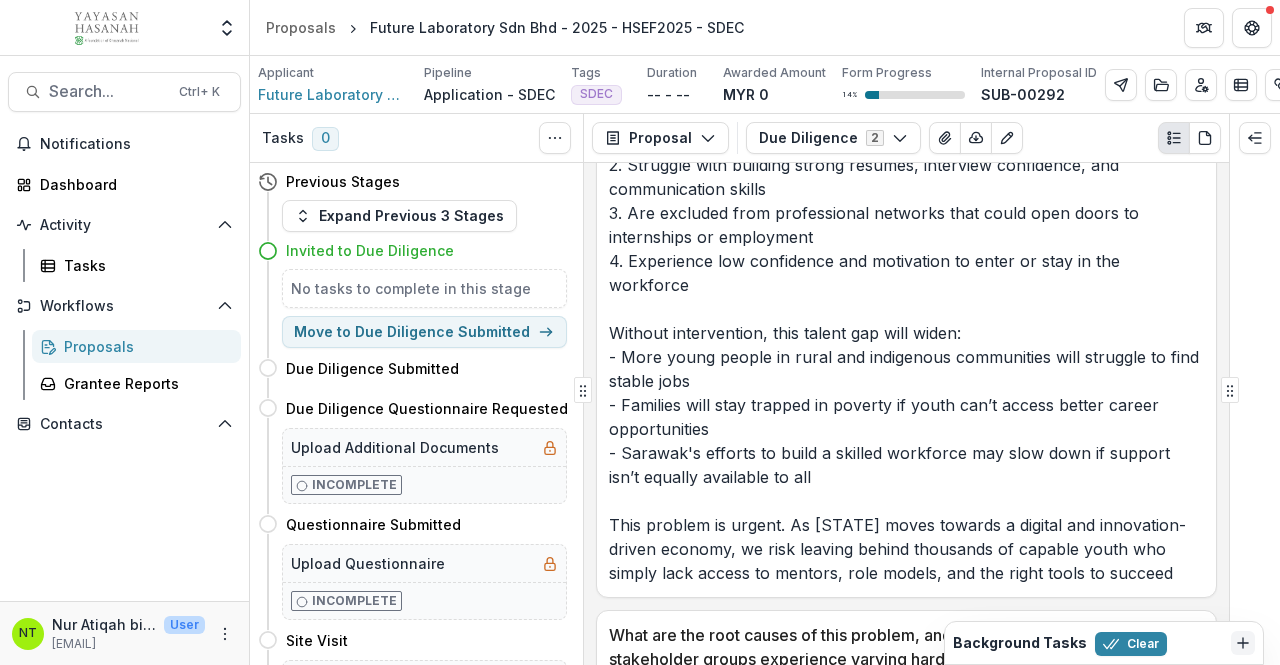 click on "Youth from underserved communities in [STATE] particularly B40 families, indigenous groups, and persons with disabilities face limited access to career guidance, professional networks, and job opportunities. Many live in rural or semi-urban areas where exposure to real-world industry pathways is minimal, and career services are often under-resourced.
As a result, these youth:
1. Lack awareness of career options and job market expectations
2. Struggle with building strong resumes, interview confidence, and communication skills
3. Are excluded from professional networks that could open doors to internships or employment
4. Experience low confidence and motivation to enter or stay in the workforce
Without intervention, this talent gap will widen:
- More young people in rural and indigenous communities will struggle to find stable jobs
- Families will stay trapped in poverty if youth can’t access better career opportunities" at bounding box center (906, 273) 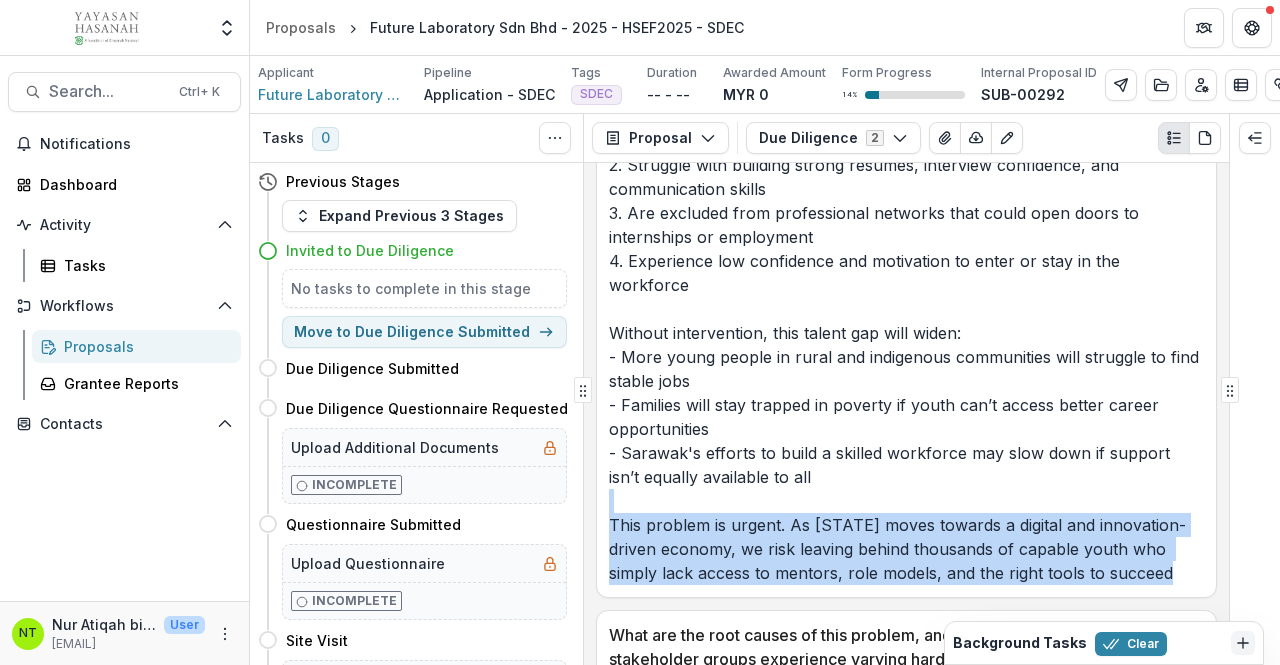 drag, startPoint x: 1184, startPoint y: 548, endPoint x: 904, endPoint y: 474, distance: 289.61353 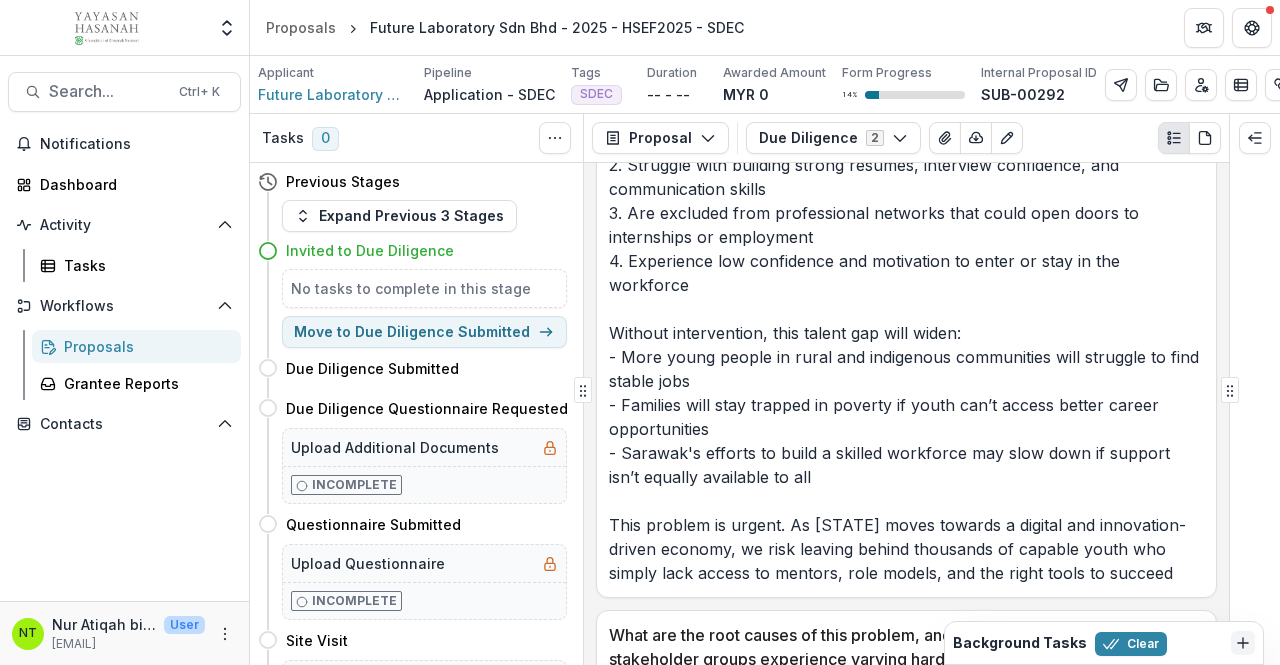 drag, startPoint x: 899, startPoint y: 449, endPoint x: 906, endPoint y: 436, distance: 14.764823 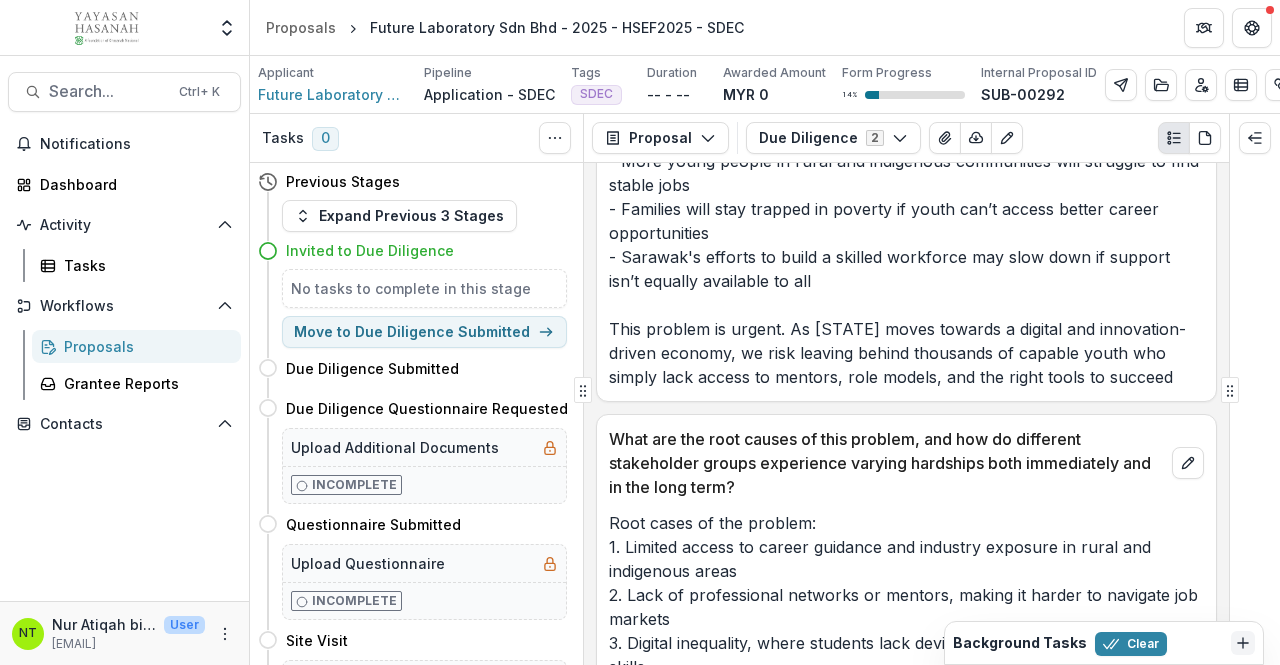 scroll, scrollTop: 1500, scrollLeft: 0, axis: vertical 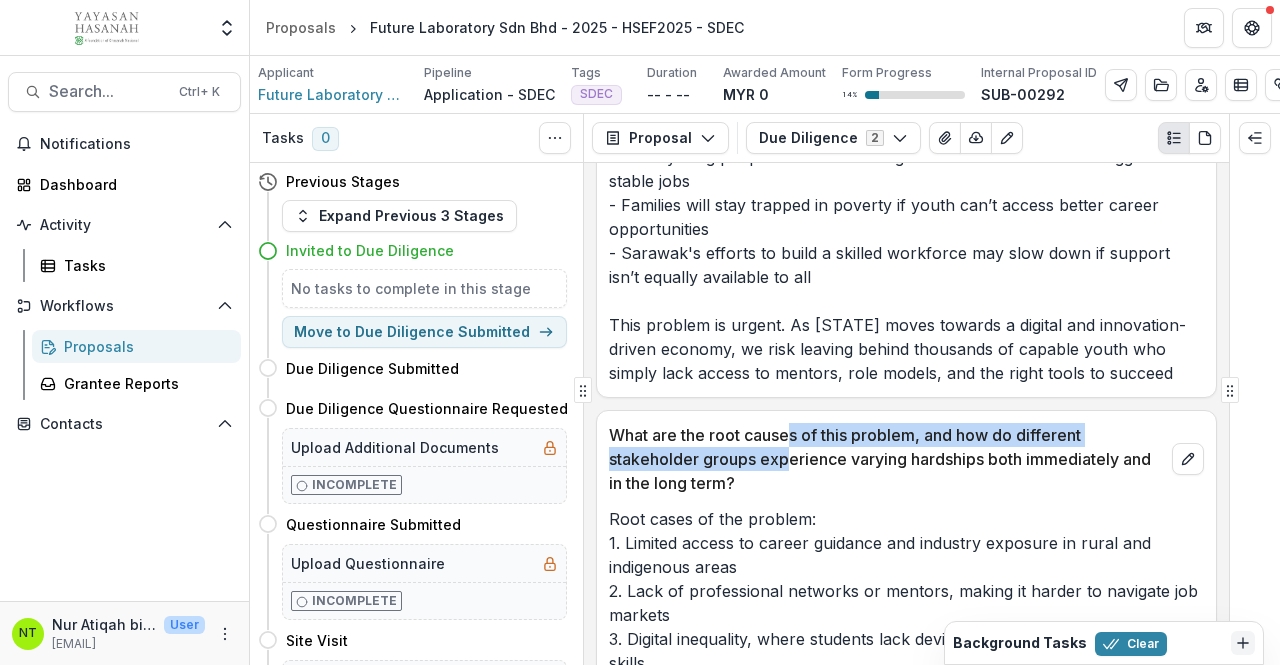 drag, startPoint x: 786, startPoint y: 397, endPoint x: 774, endPoint y: 449, distance: 53.366657 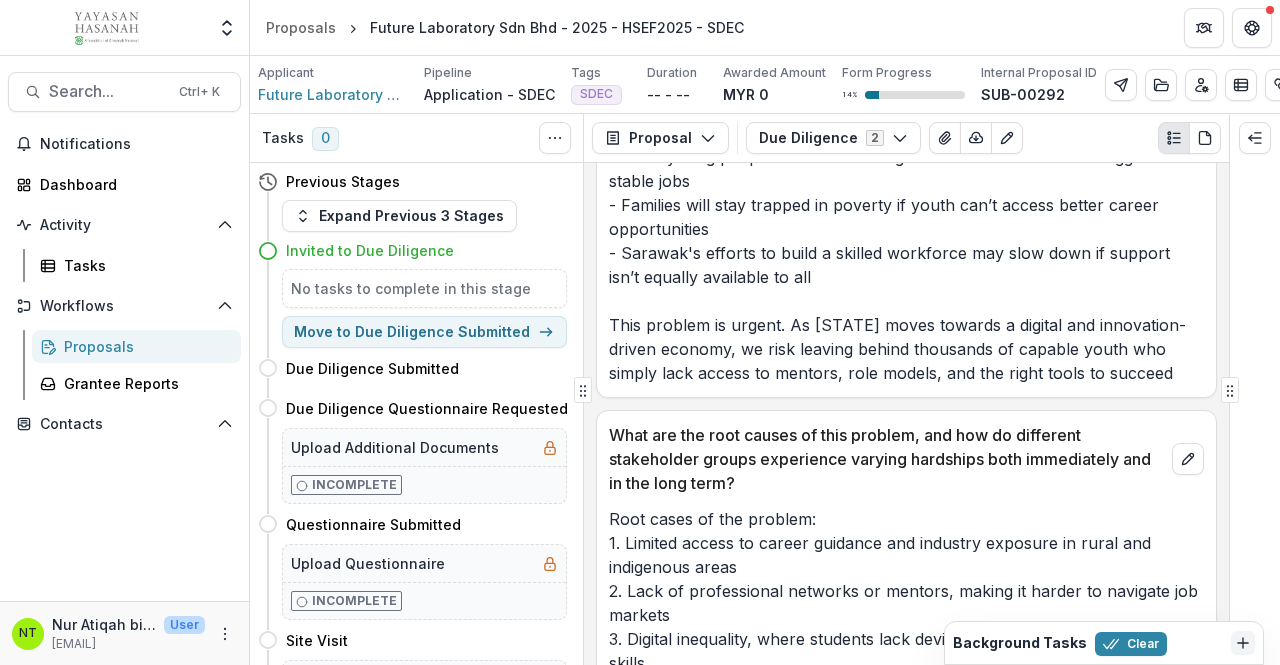 click on "What are the root causes of this problem, and how do different stakeholder groups experience varying hardships both immediately and in the long term?" at bounding box center (886, 459) 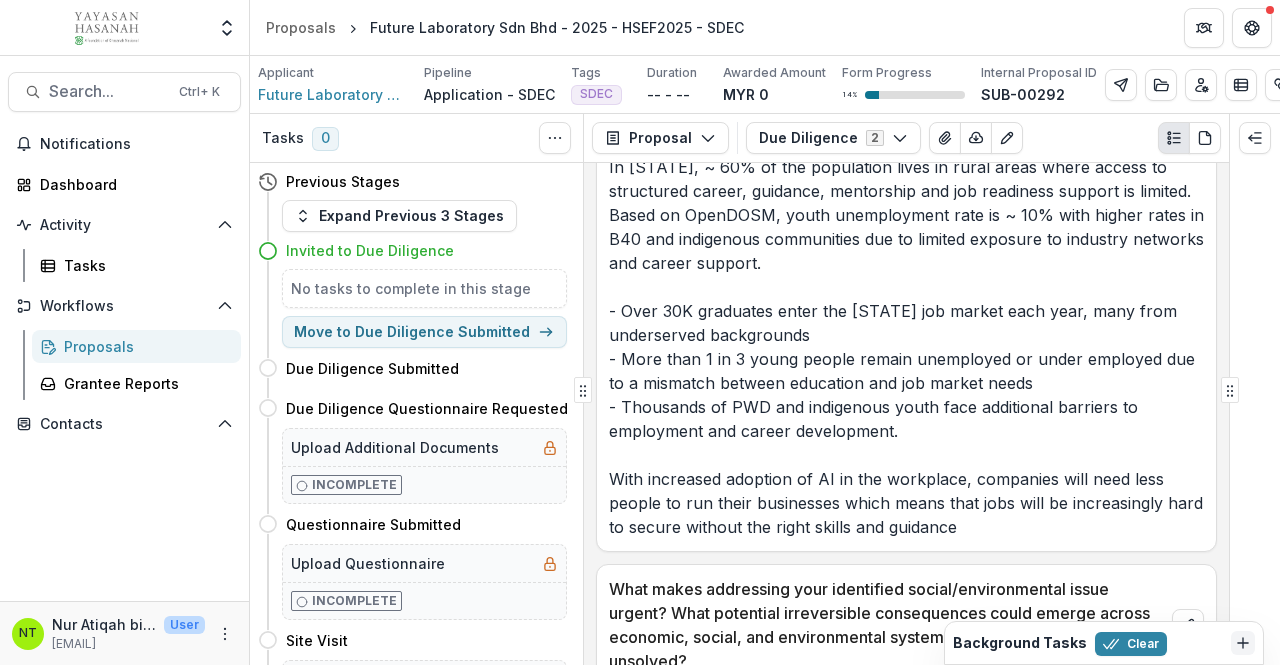 scroll, scrollTop: 2400, scrollLeft: 0, axis: vertical 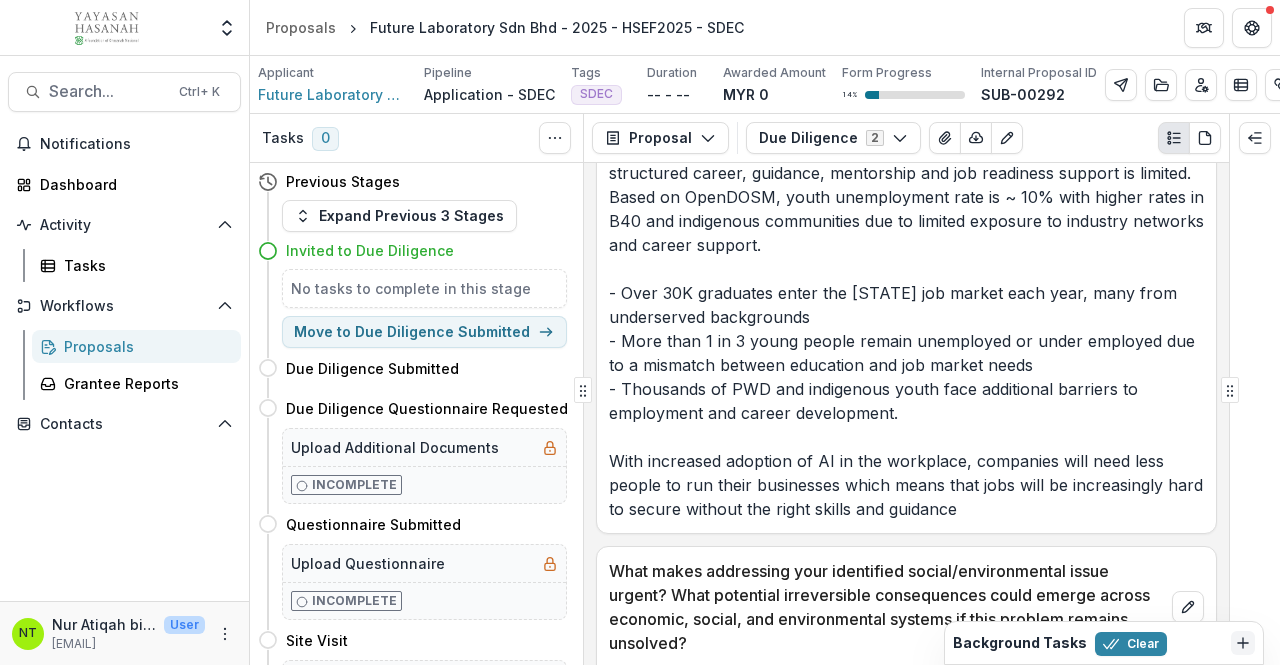 drag, startPoint x: 766, startPoint y: 420, endPoint x: 769, endPoint y: 439, distance: 19.235384 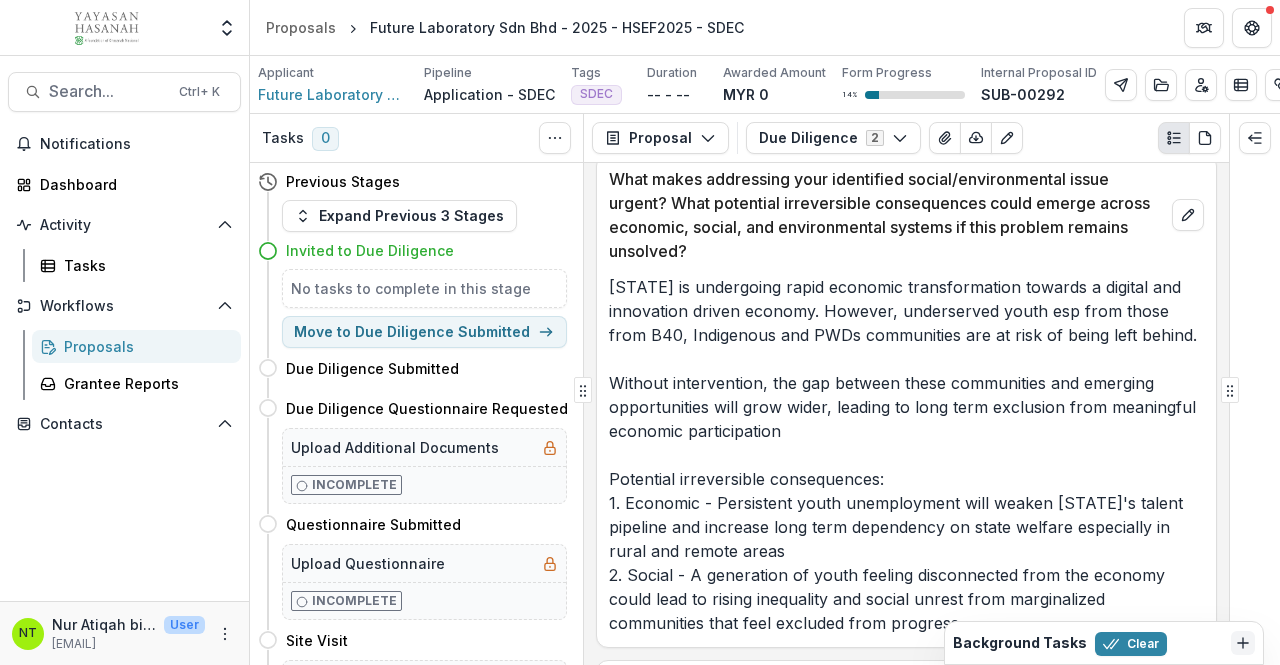 scroll, scrollTop: 2900, scrollLeft: 0, axis: vertical 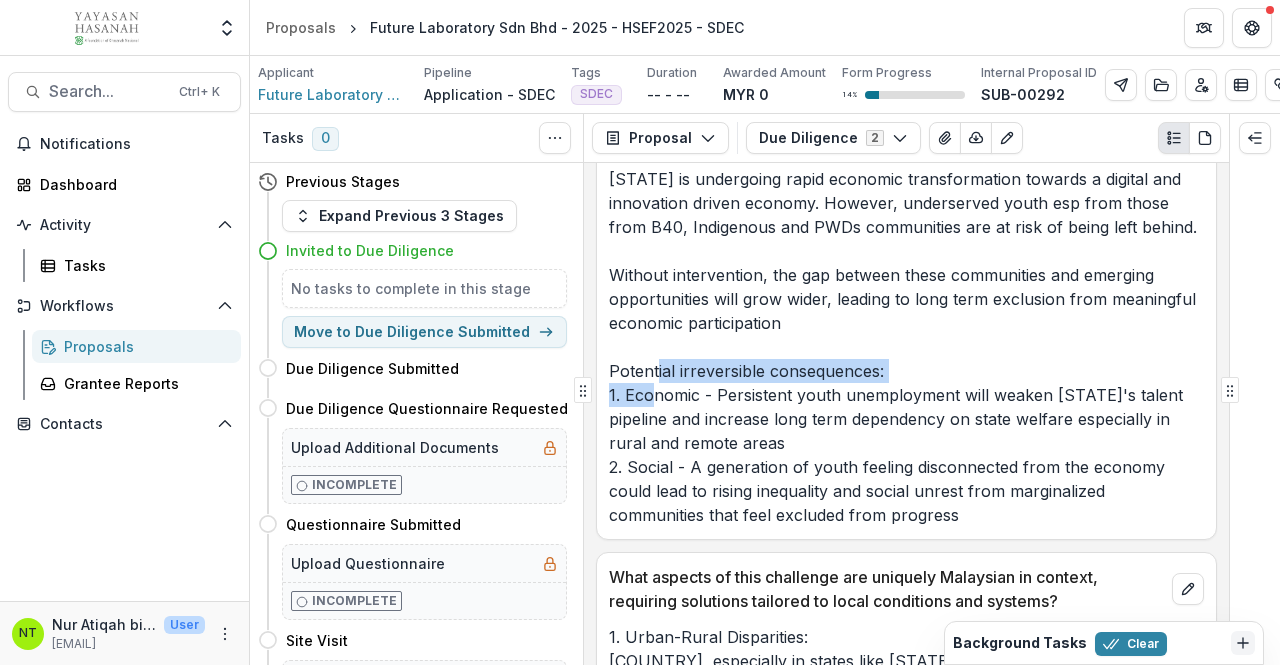 drag, startPoint x: 655, startPoint y: 345, endPoint x: 656, endPoint y: 362, distance: 17.029387 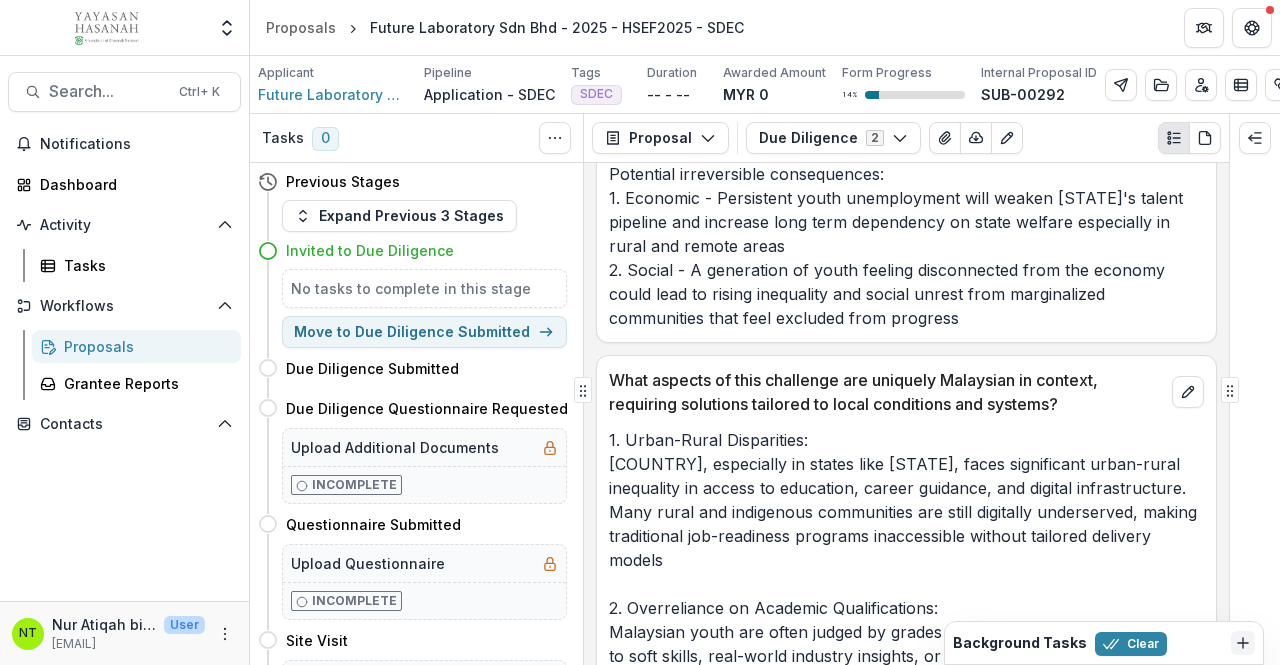 scroll, scrollTop: 3100, scrollLeft: 0, axis: vertical 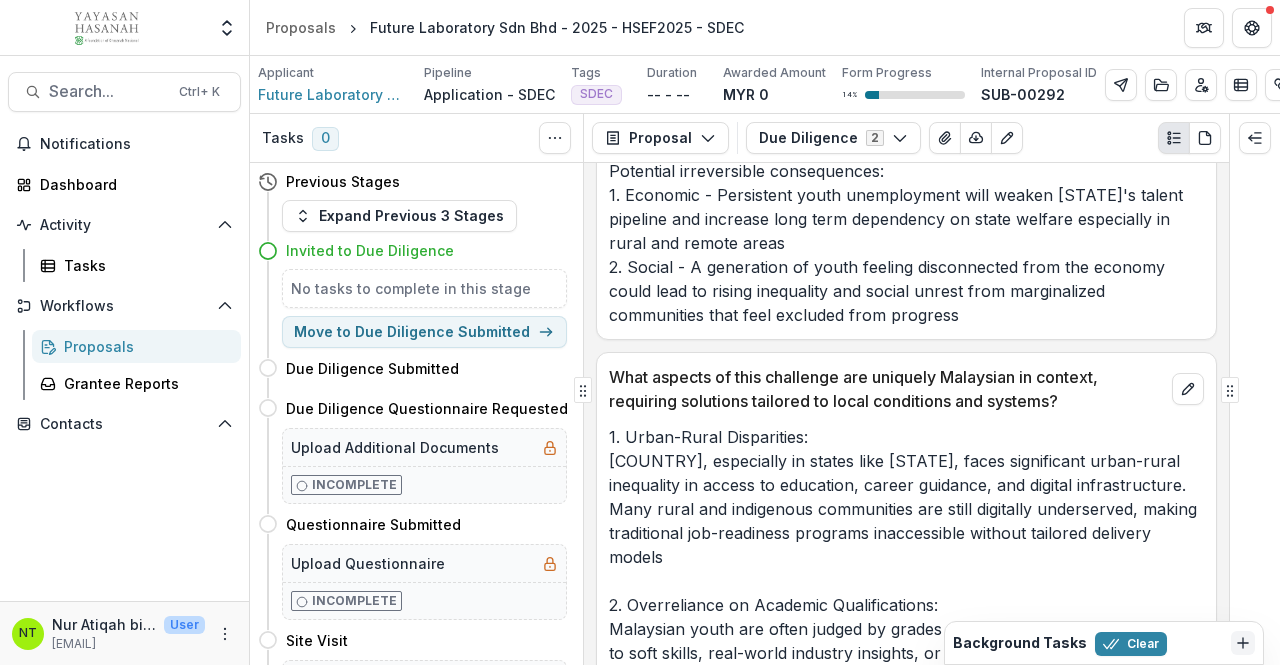 click on "[STATE] is undergoing rapid economic transformation towards a digital and innovation driven economy. However, underserved youth esp from those from B40, Indigenous and PWDs communities are at risk of being left behind.
Without intervention, the gap between these communities and emerging opportunities will grow wider, leading to long term exclusion from meaningful economic participation
Potential irreversible consequences:
1. Economic - Persistent youth unemployment will weaken [STATE]'s talent pipeline and increase long term dependency on state welfare especially in rural and remote areas
2. Social - A generation of youth feeling disconnected from the economy could lead to rising inequality and social unrest from marginalized communities that feel excluded from progress" at bounding box center (906, 147) 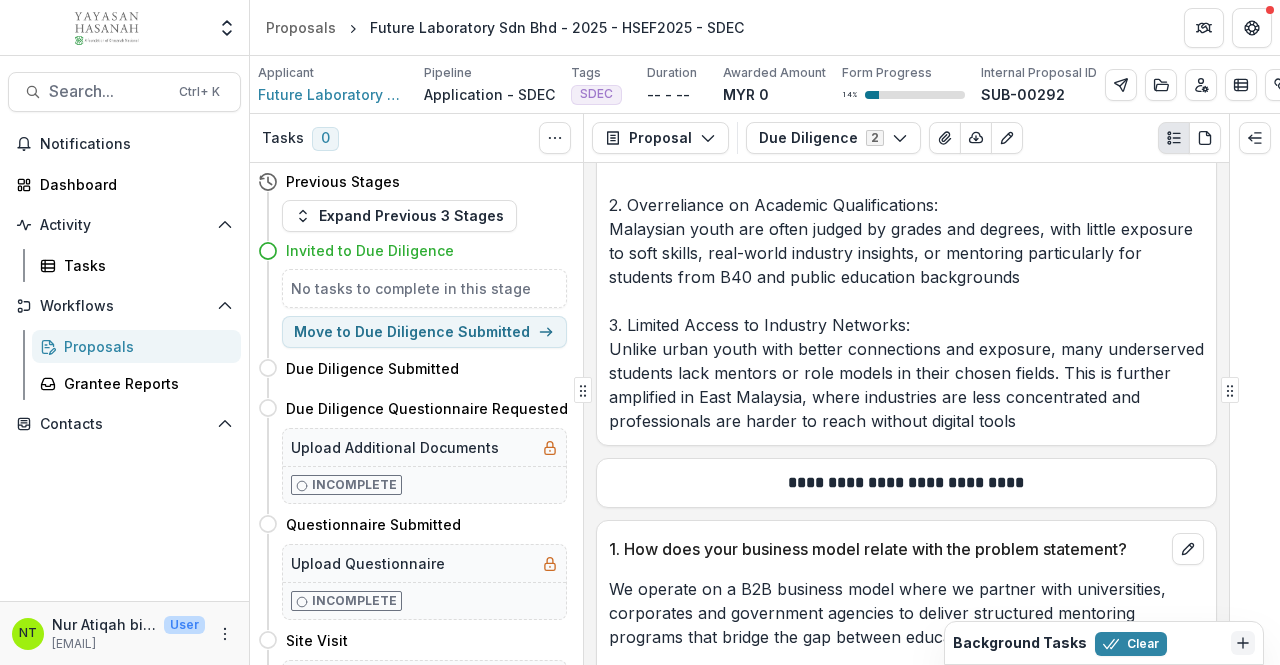scroll, scrollTop: 3700, scrollLeft: 0, axis: vertical 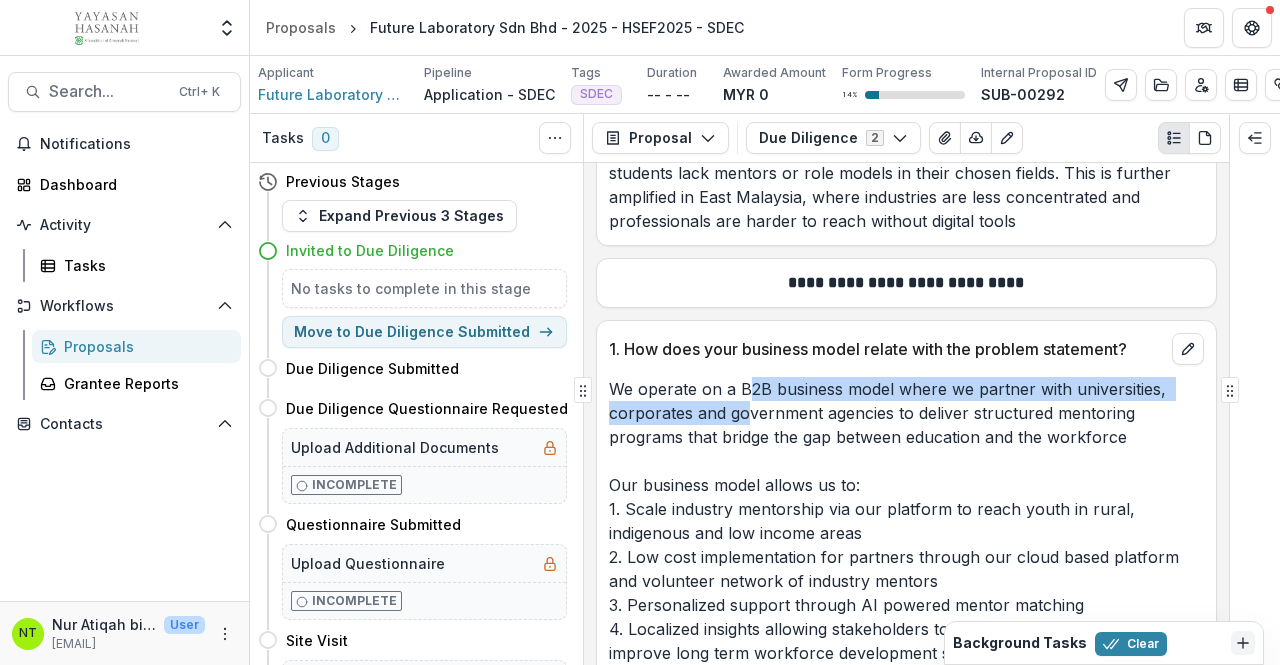 drag, startPoint x: 742, startPoint y: 349, endPoint x: 750, endPoint y: 379, distance: 31.04835 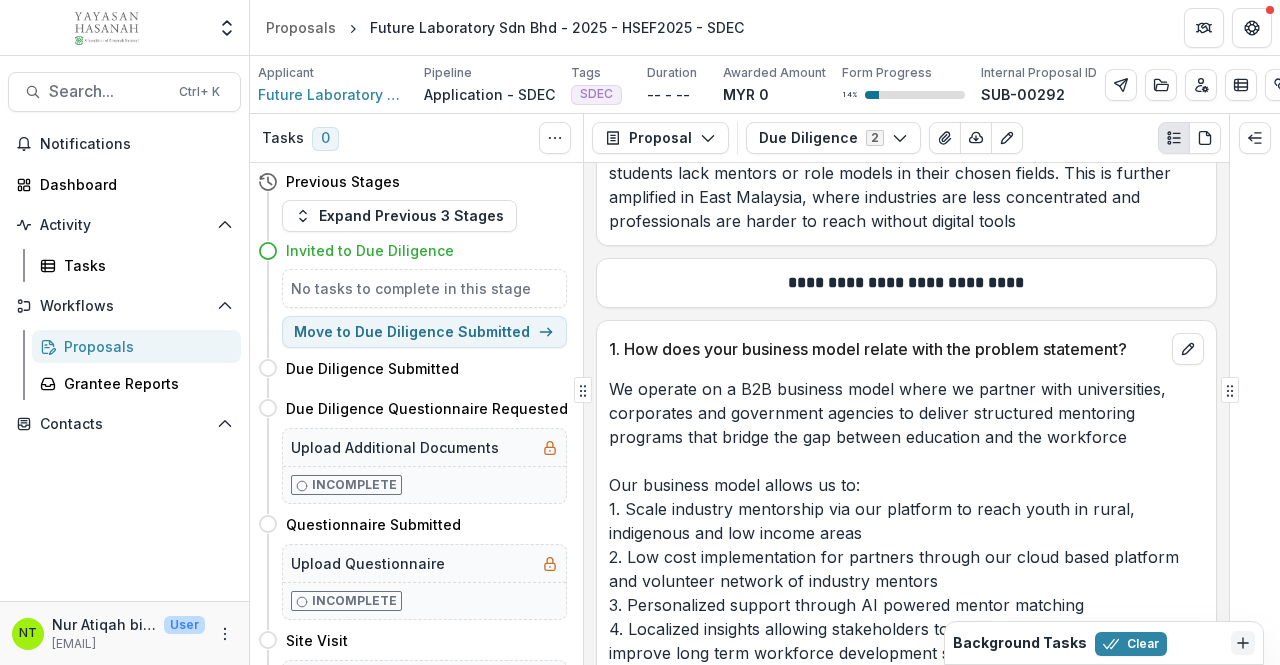 click on "We operate on a B2B business model where we partner with universities, corporates and government agencies to deliver structured mentoring programs that bridge the gap between education and the workforce
Our business model allows us to:
1. Scale industry mentorship via our platform to reach youth in rural, indigenous and low income areas
2. Low cost implementation for partners through our cloud based platform and volunteer network of industry mentors
3. Personalized support through AI powered mentor matching
4. Localized insights allowing stakeholders to understand talent gaps and improve long term workforce development strategies" at bounding box center [906, 521] 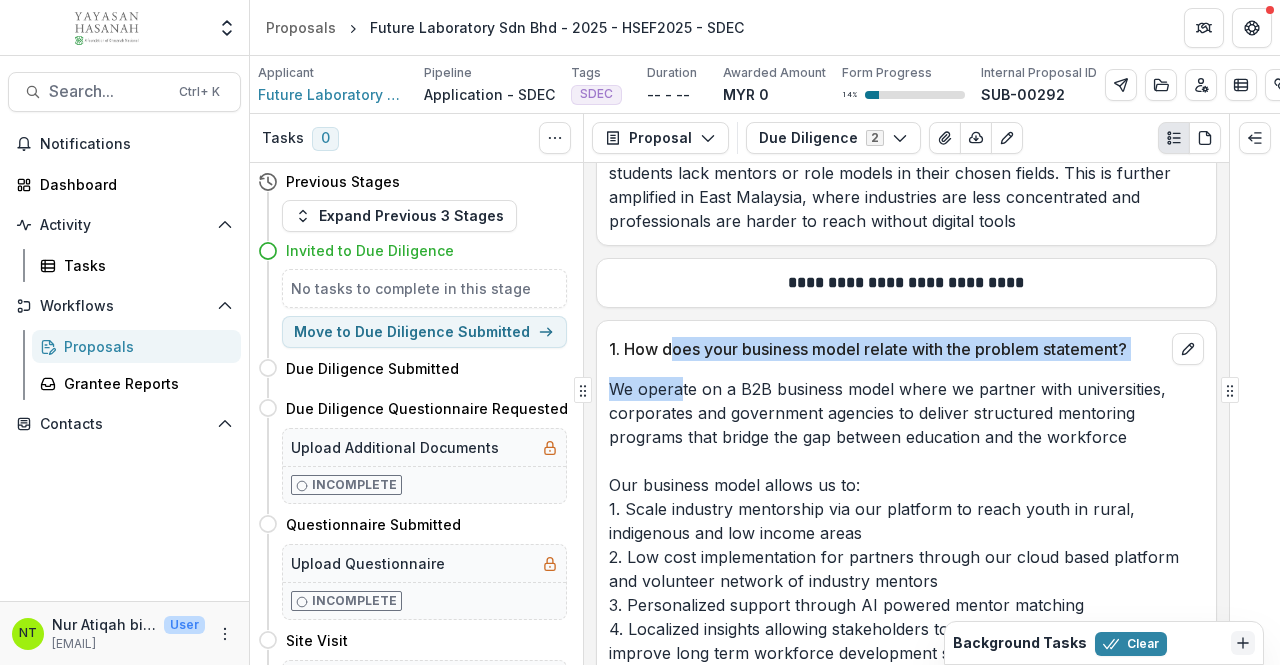 drag, startPoint x: 676, startPoint y: 317, endPoint x: 676, endPoint y: 340, distance: 23 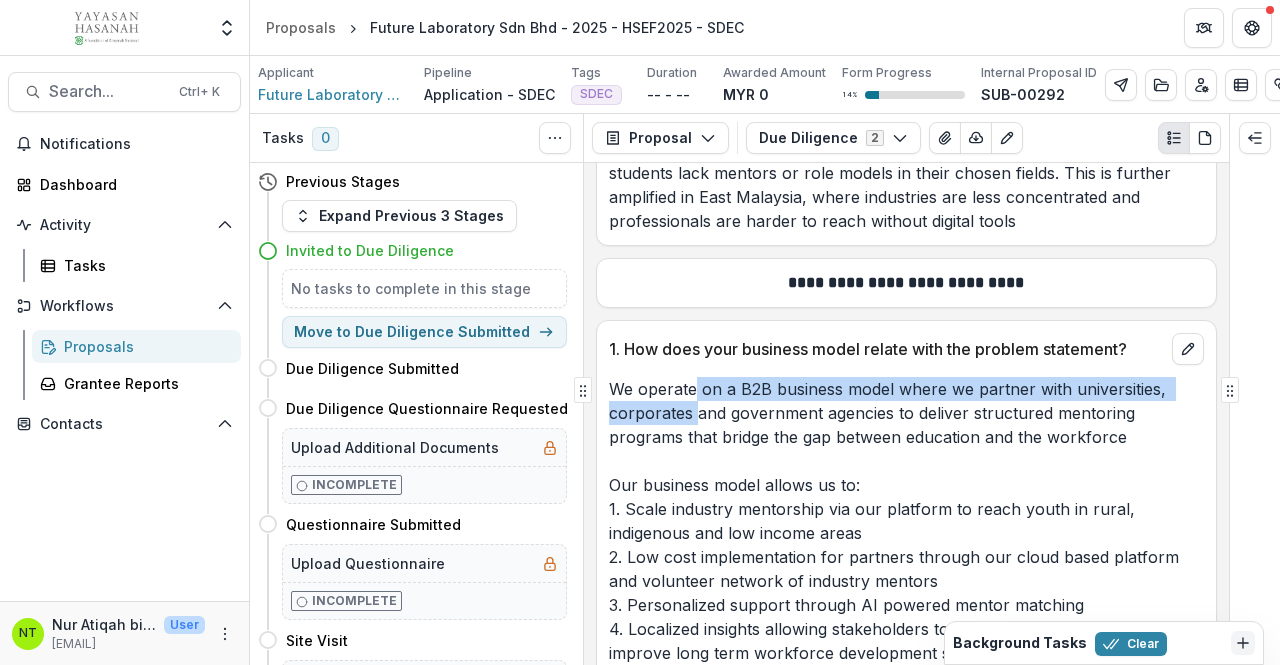 drag, startPoint x: 696, startPoint y: 355, endPoint x: 695, endPoint y: 367, distance: 12.0415945 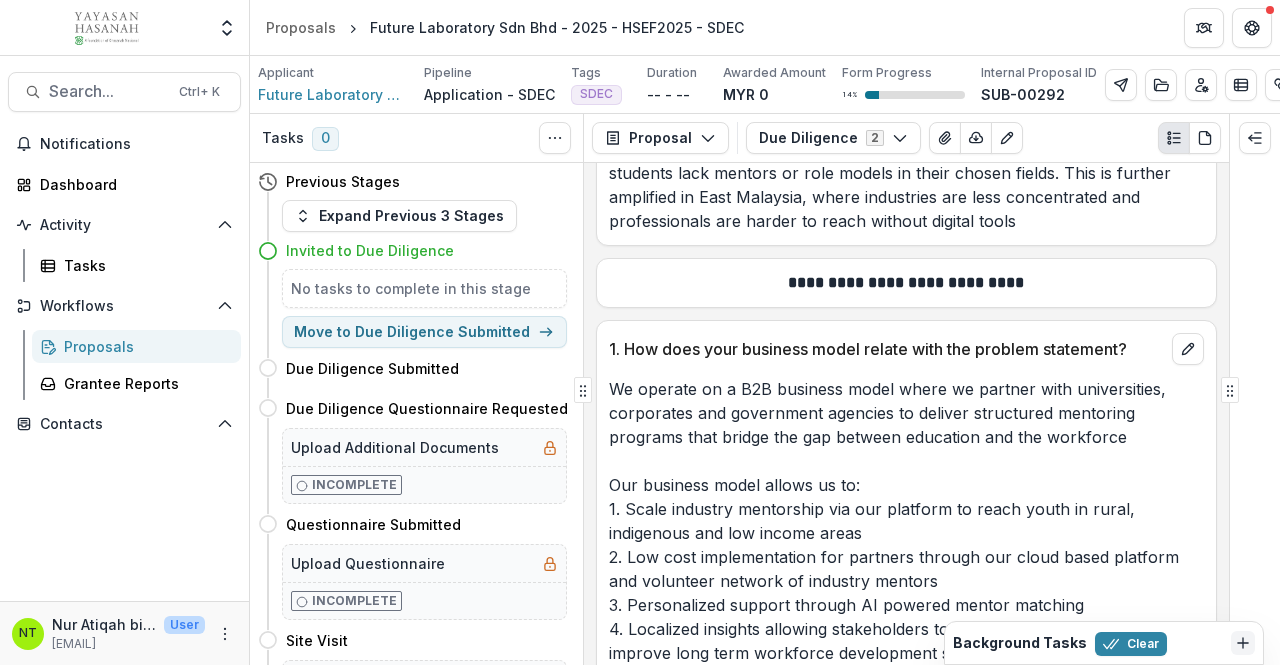 click on "We operate on a B2B business model where we partner with universities, corporates and government agencies to deliver structured mentoring programs that bridge the gap between education and the workforce
Our business model allows us to:
1. Scale industry mentorship via our platform to reach youth in rural, indigenous and low income areas
2. Low cost implementation for partners through our cloud based platform and volunteer network of industry mentors
3. Personalized support through AI powered mentor matching
4. Localized insights allowing stakeholders to understand talent gaps and improve long term workforce development strategies" at bounding box center [906, 521] 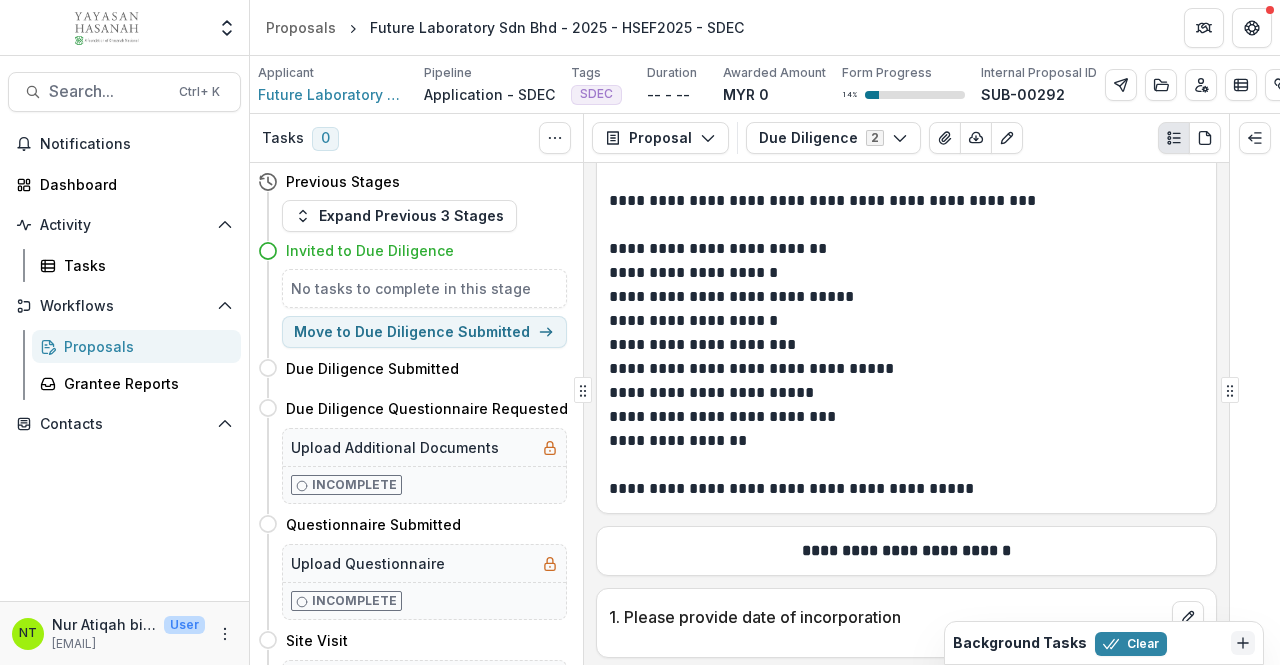 scroll, scrollTop: 0, scrollLeft: 0, axis: both 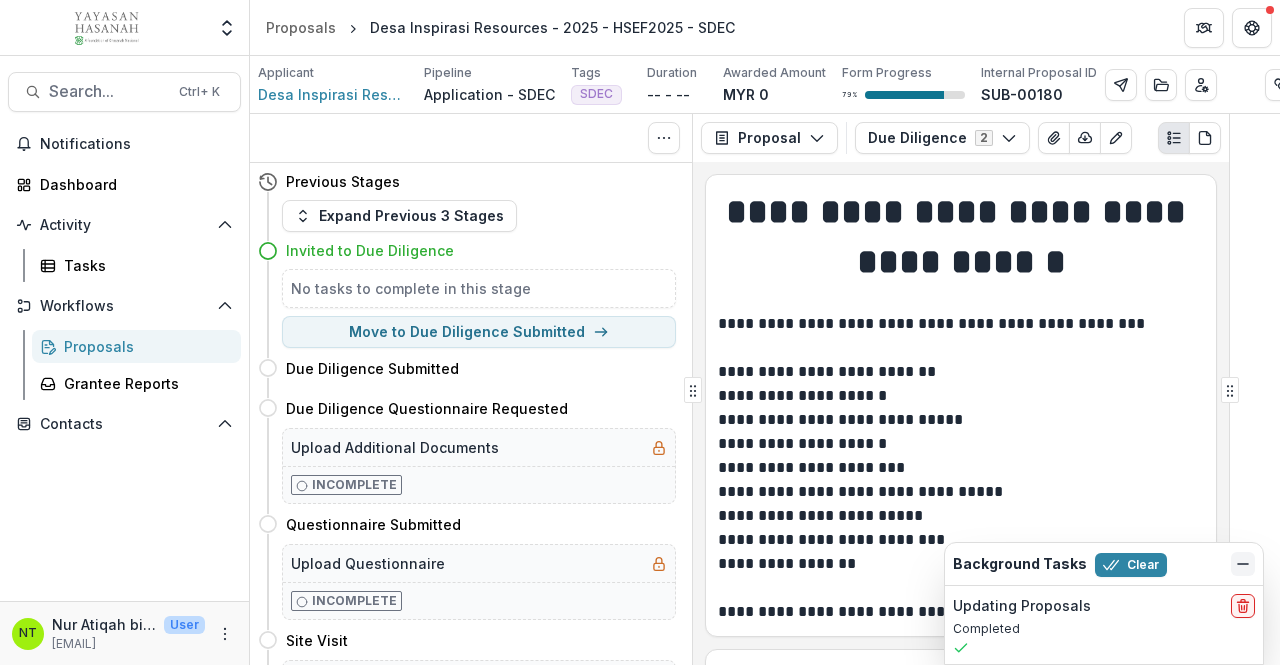 click at bounding box center (1243, 564) 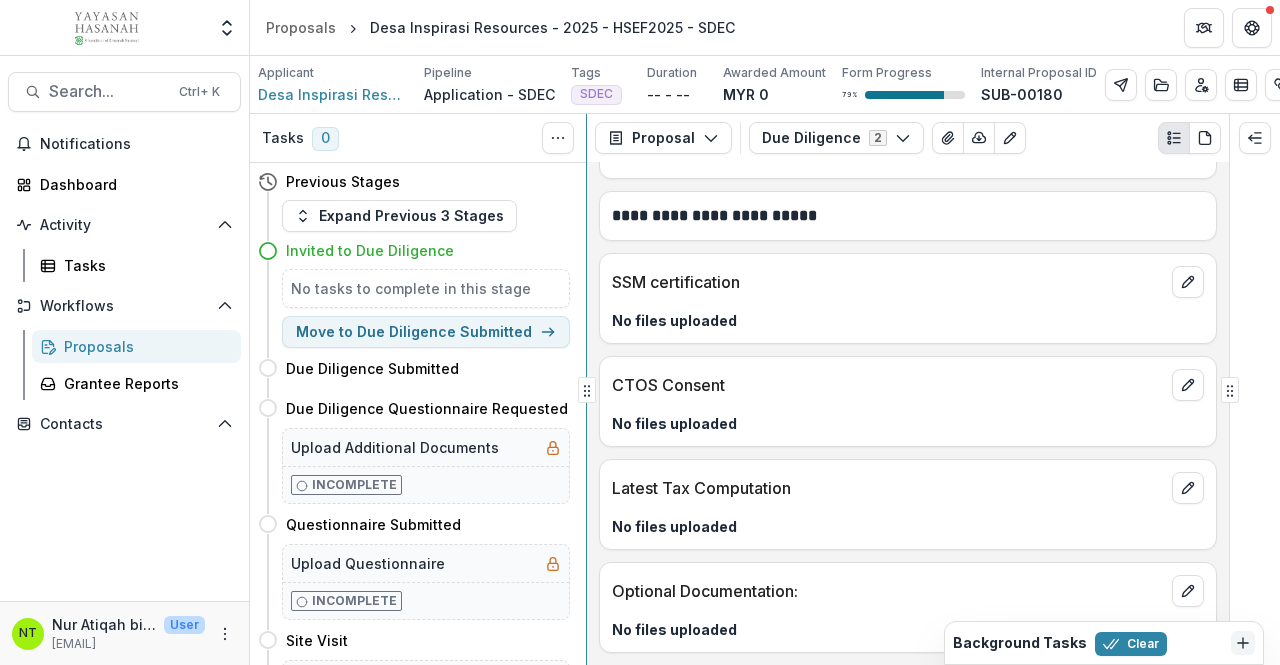 scroll, scrollTop: 10622, scrollLeft: 0, axis: vertical 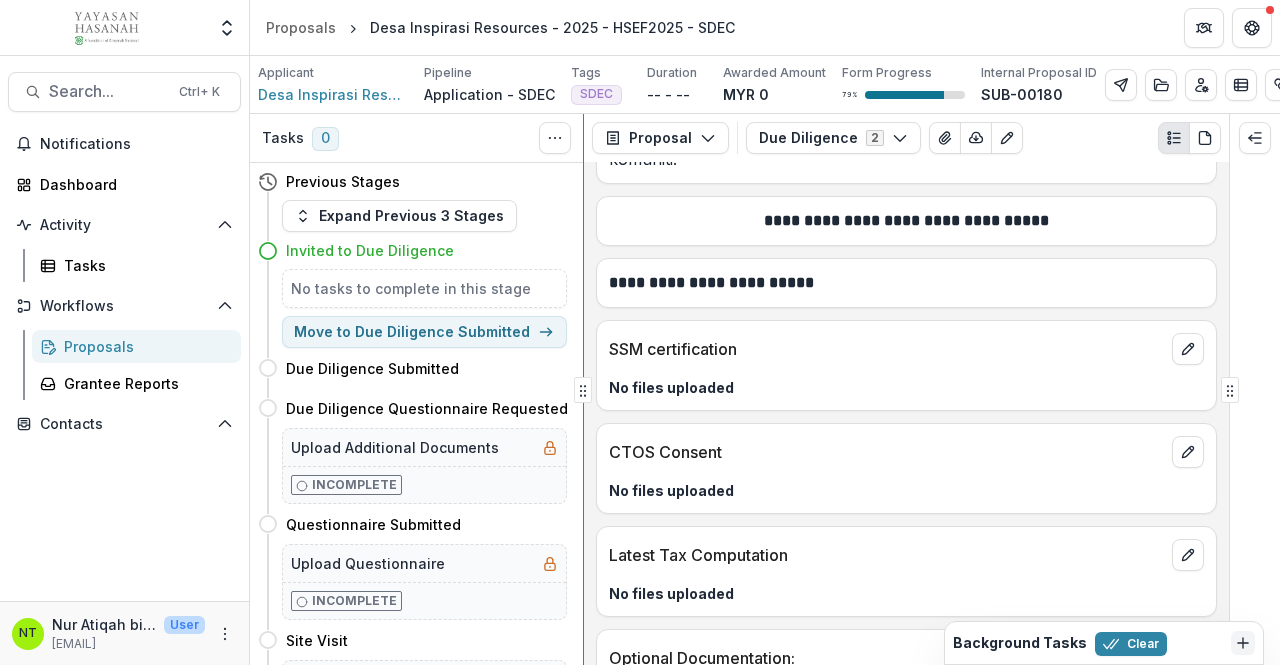 click on "Tasks 0 Show Cancelled Tasks Previous Stages Expand Previous 3 Stages Invited to Due Diligence No tasks to complete in this stage Move to Due Diligence Submitted Due Diligence Submitted Move here Due Diligence Questionnaire Requested Move here Upload Additional Documents Incomplete Questionnaire Submitted Move here Upload Questionnaire Incomplete Site Visit Move here Yayasan Hasanah Project and Partner Visit Report Template Incomplete Team Review and Decision Move here Upload Reports Incomplete Rejected Move here Invitation to Pitch Move here Pitch Decision Move here TAP Evaluation Form Incomplete JAC Move here Upload Signed Memo Incomplete Pitching Session Move here Proposal Proposal Payments Reports Grant Agreements Board Summaries Bank Details Due Diligence 2 Forms (2) Januarius Tomek - 2025 - HSEF2025 - SDEC Due Diligence Configure forms Word Download Word Download (with field descriptions) Zip Download Preview Merged PDF Preview Merged PDF (Inline Images & PDFs) Custom Download Text Block Text Block 1" at bounding box center [765, 389] 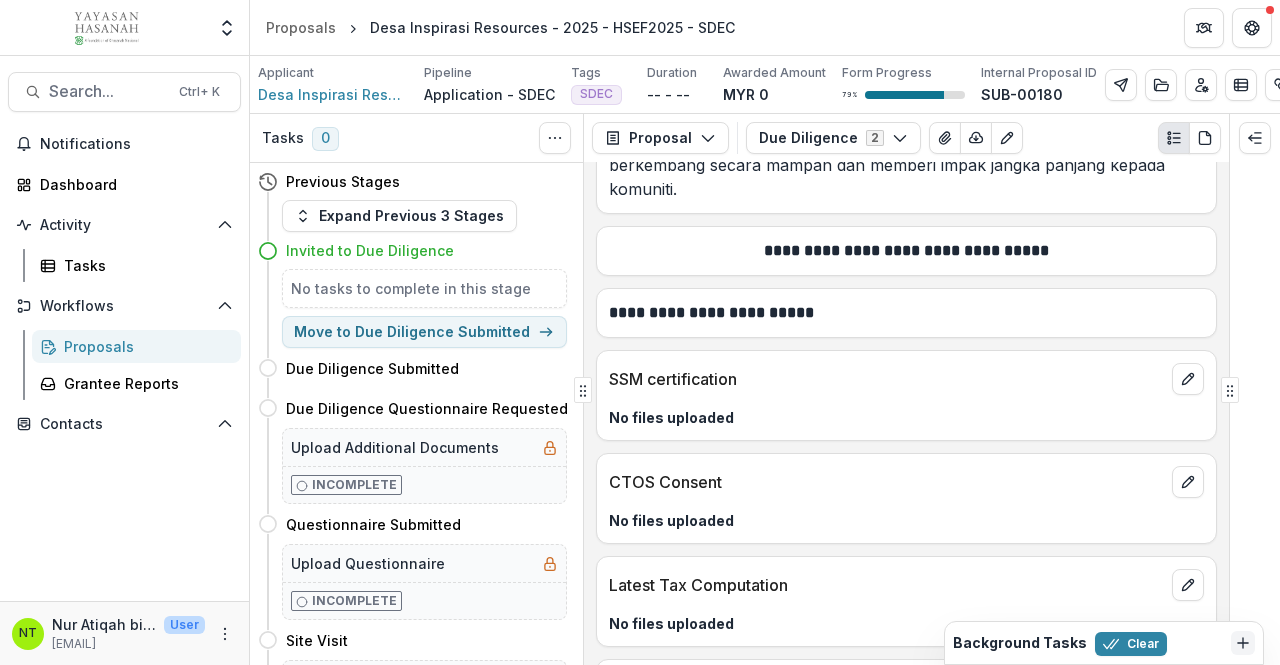 scroll, scrollTop: 10622, scrollLeft: 0, axis: vertical 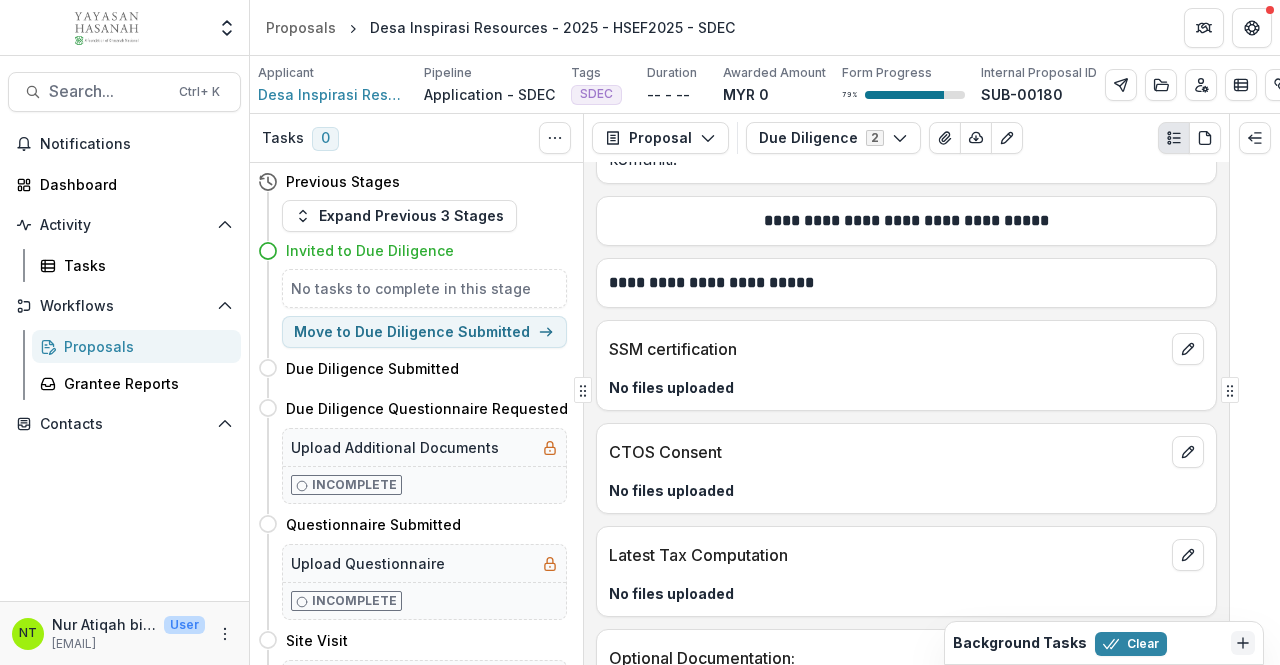 type 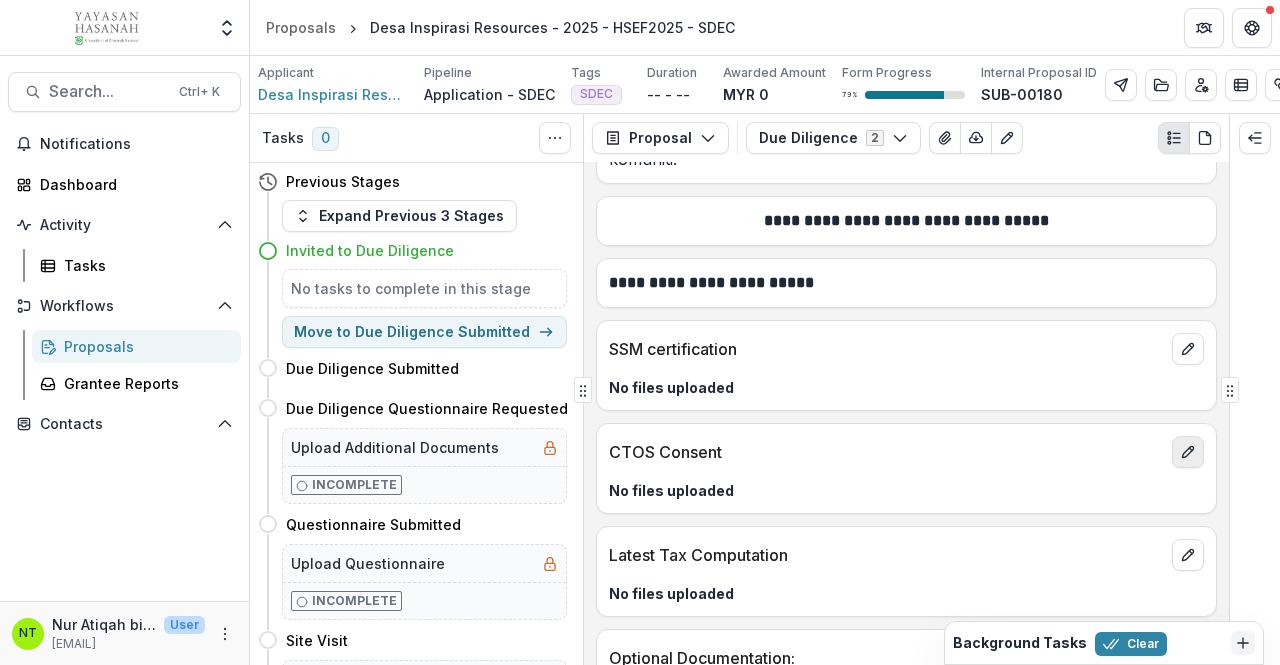 click 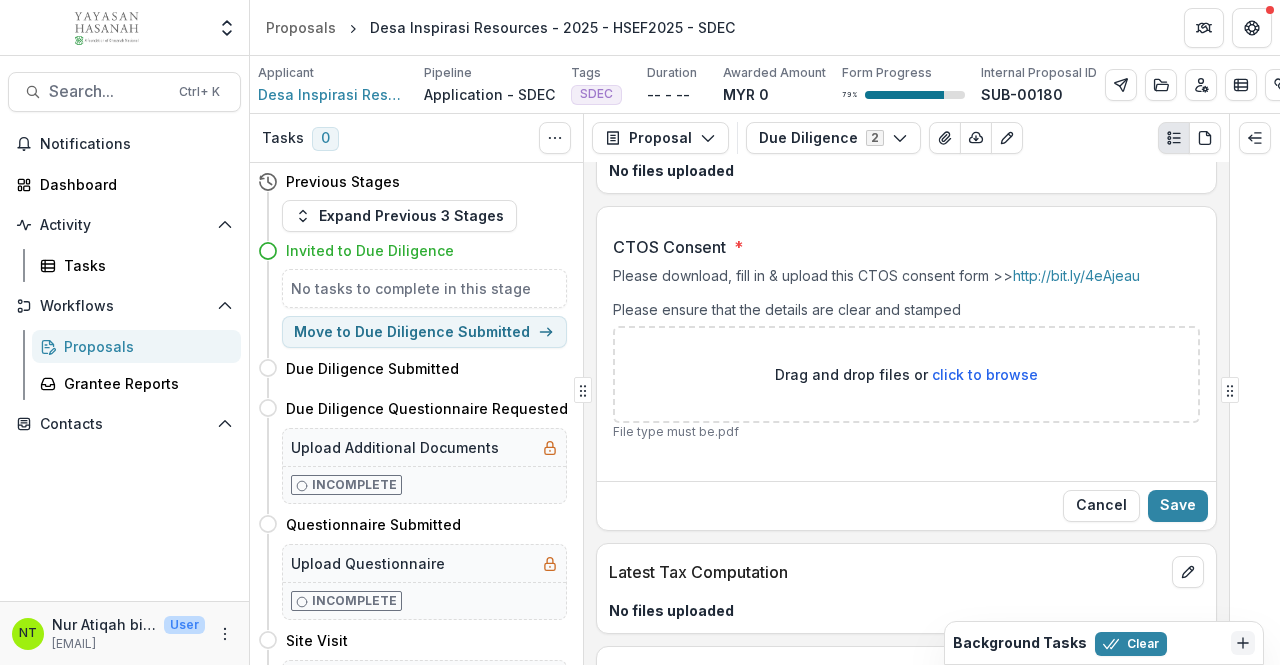 scroll, scrollTop: 10855, scrollLeft: 0, axis: vertical 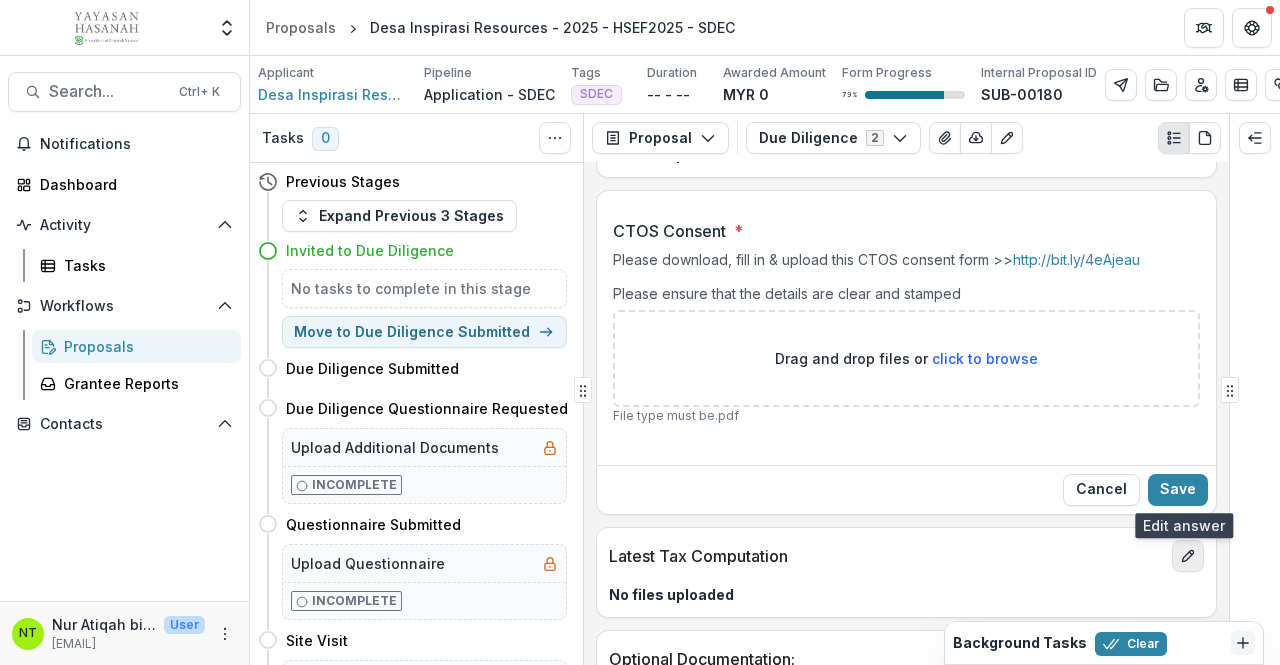 click at bounding box center (1188, 556) 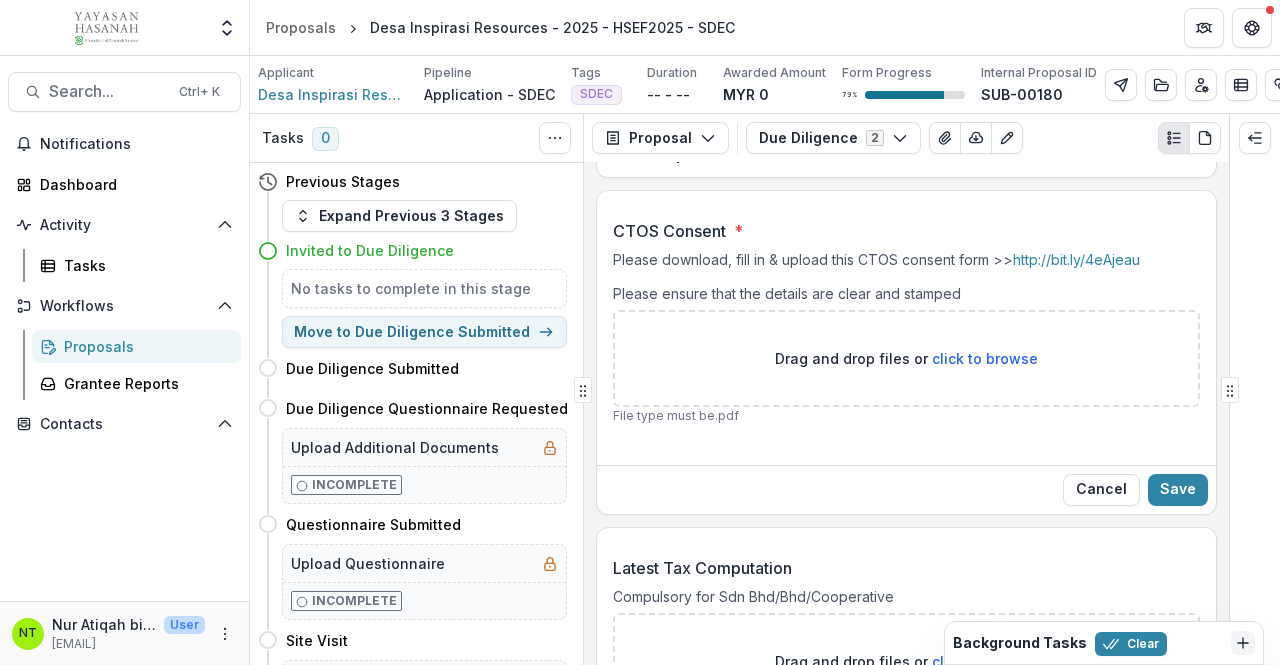 click on "Compulsory for Sdn Bhd/Bhd/Cooperative" at bounding box center (906, 600) 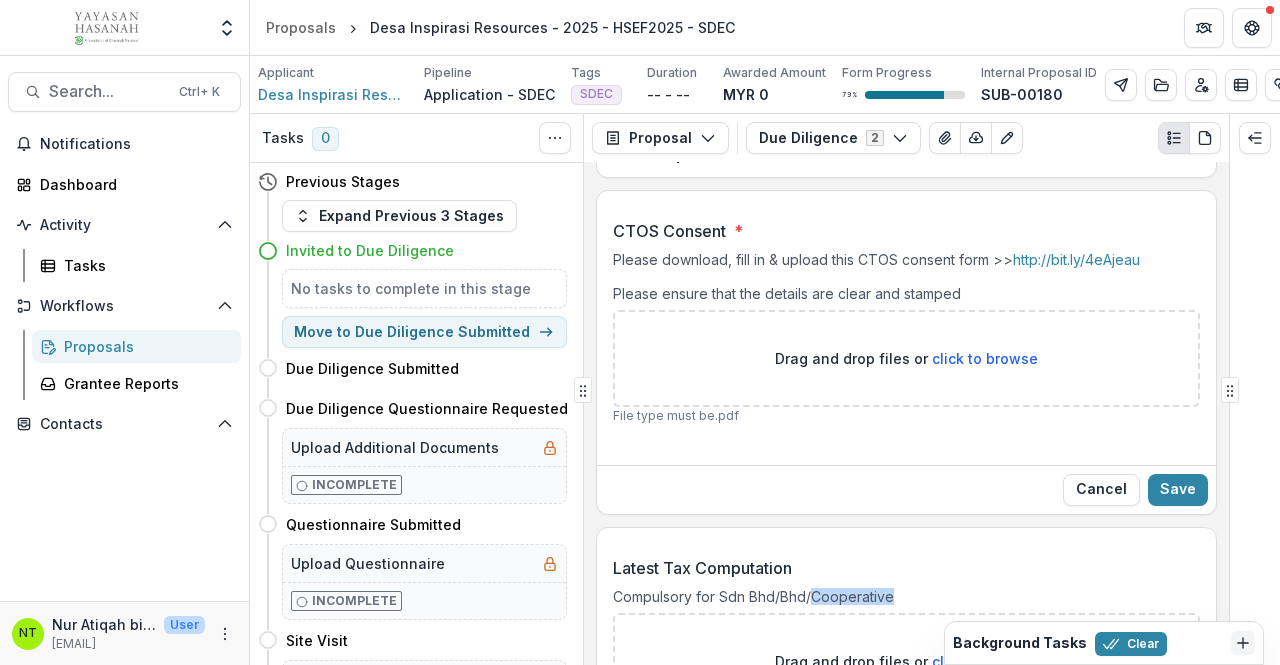 click on "Compulsory for Sdn Bhd/Bhd/Cooperative" at bounding box center (906, 600) 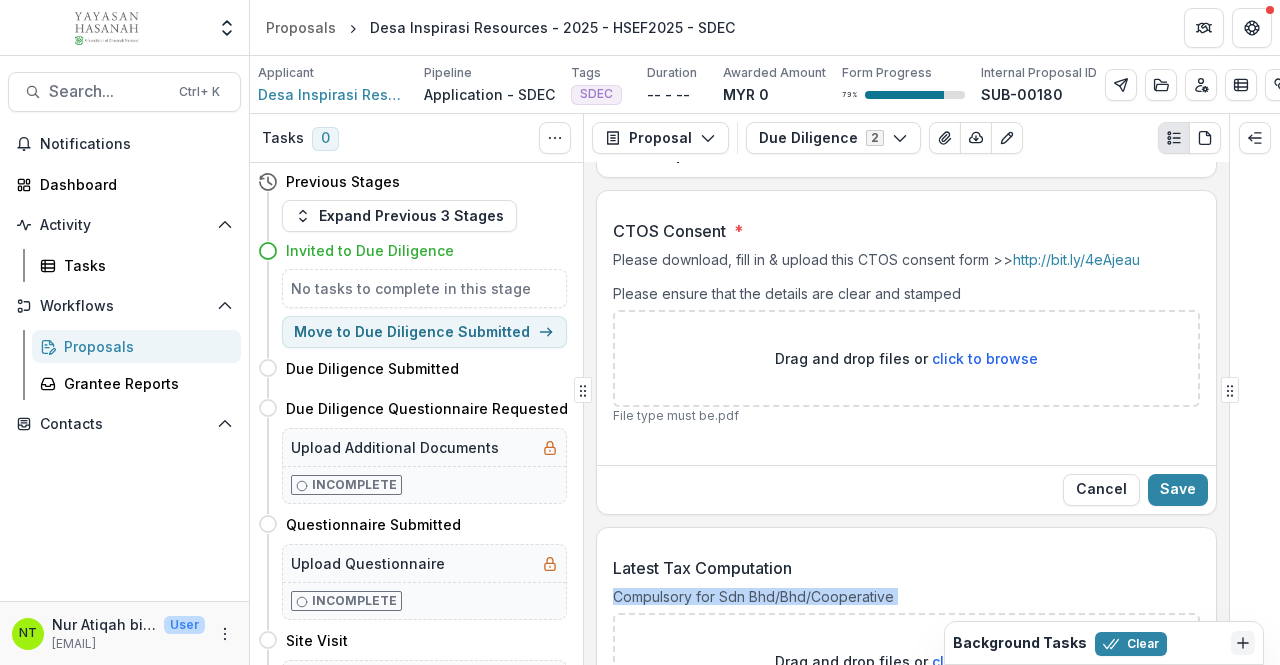 click on "Compulsory for Sdn Bhd/Bhd/Cooperative" at bounding box center [906, 600] 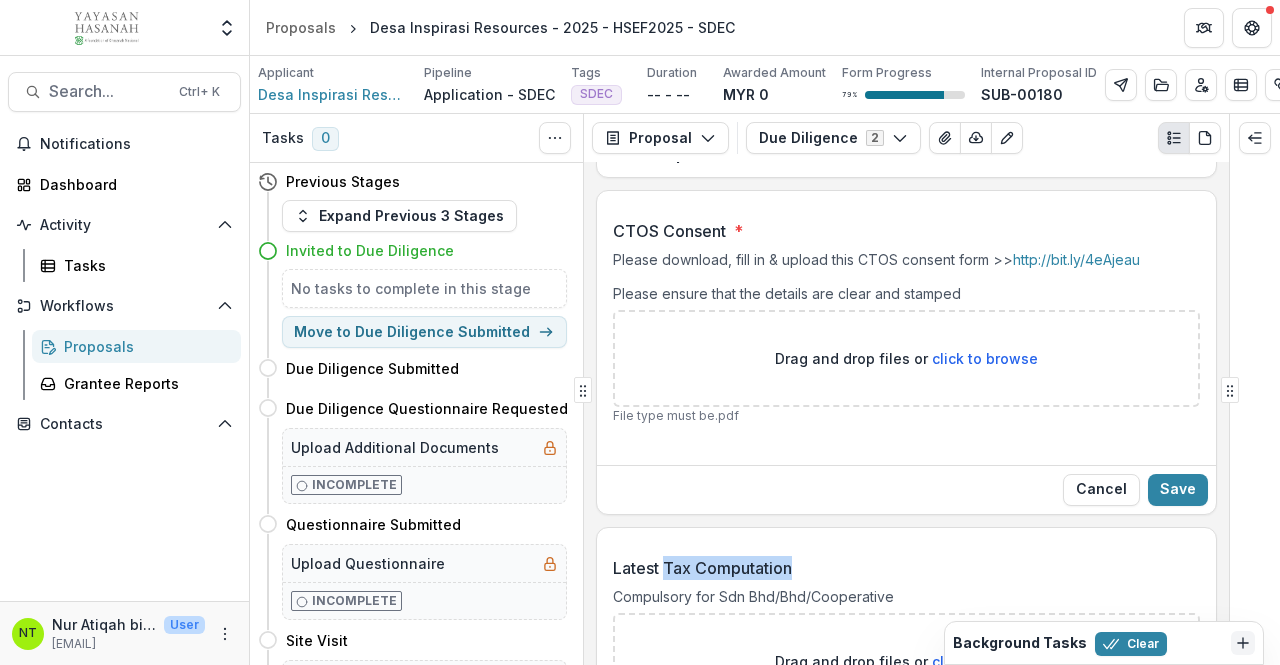 drag, startPoint x: 797, startPoint y: 501, endPoint x: 666, endPoint y: 501, distance: 131 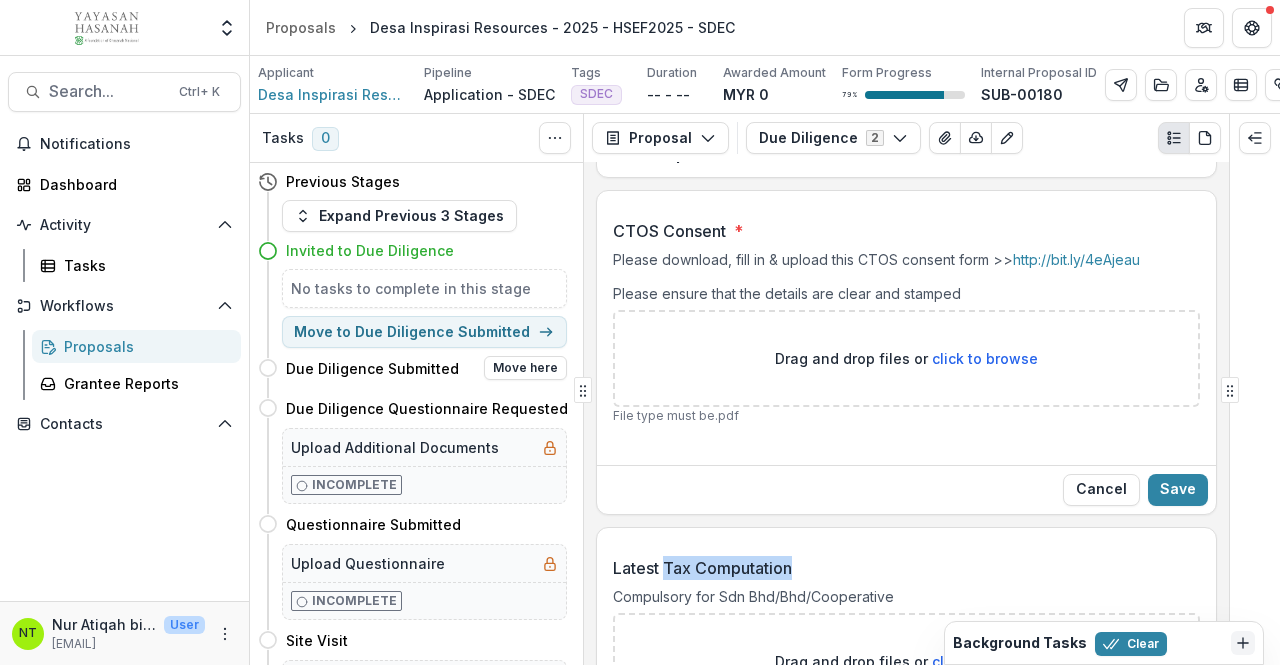 copy on "Tax Computation" 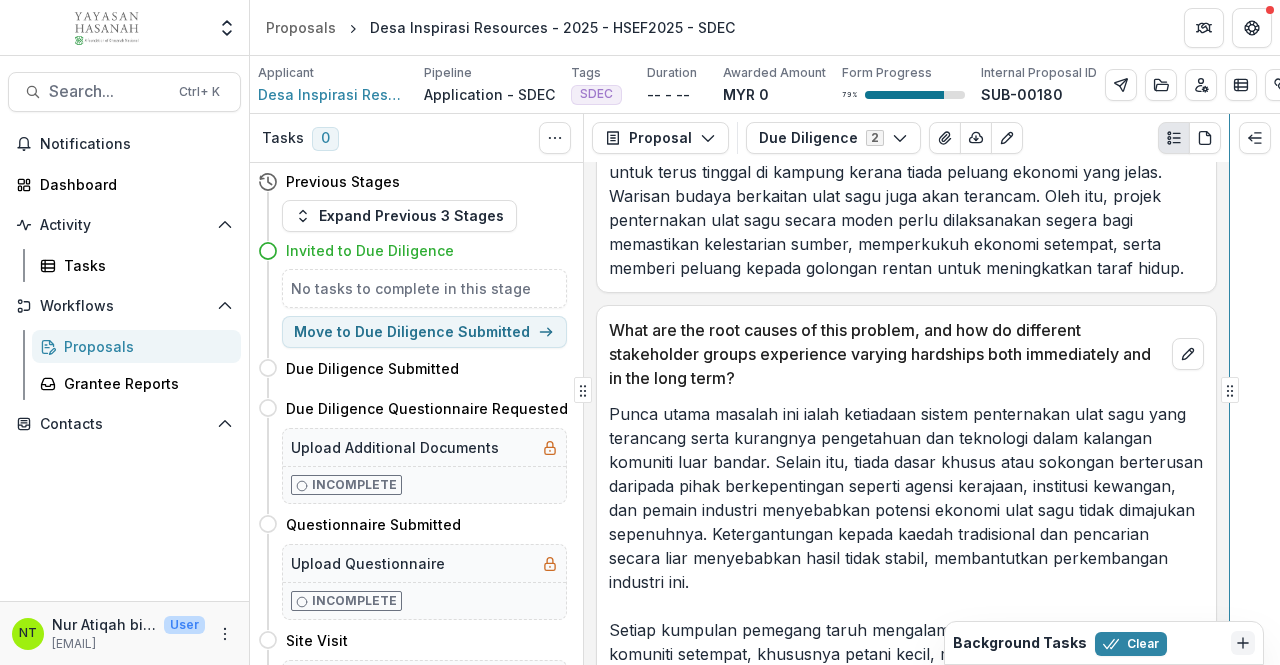 scroll, scrollTop: 1146, scrollLeft: 0, axis: vertical 